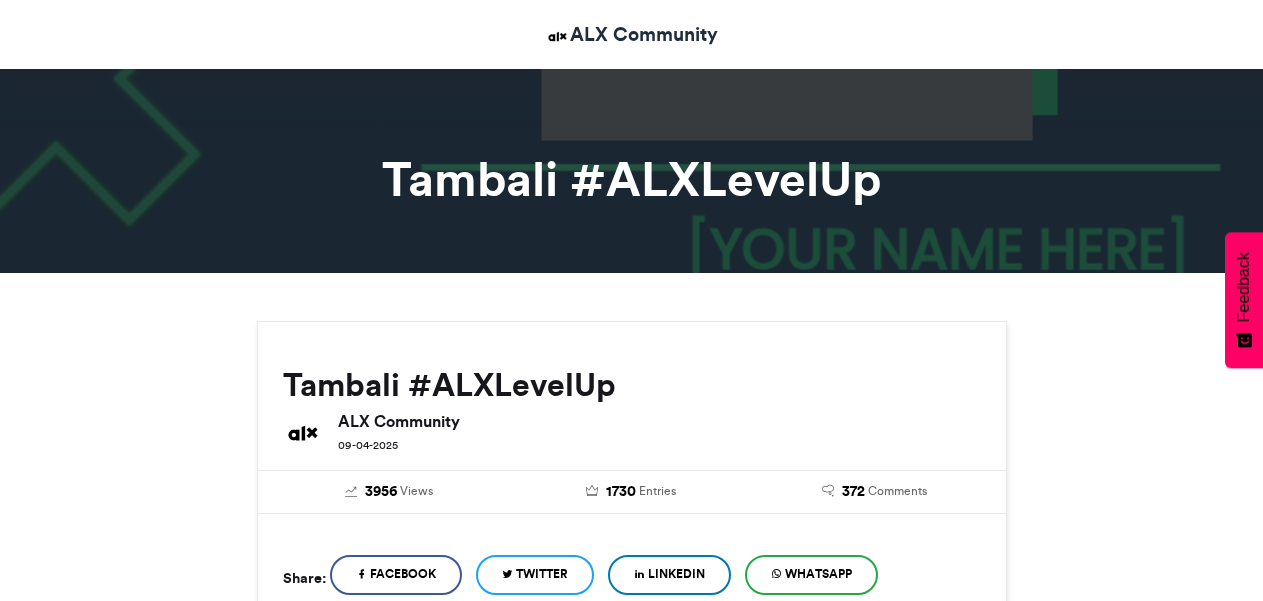 scroll, scrollTop: 0, scrollLeft: 0, axis: both 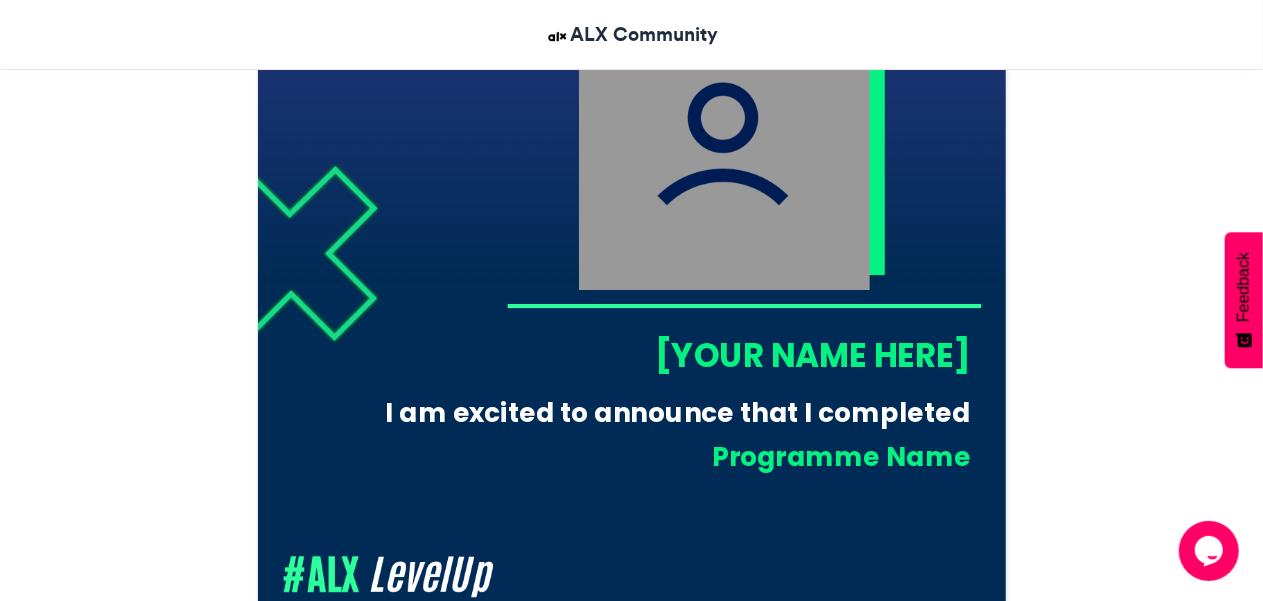 click on "[YOUR NAME HERE]" at bounding box center [738, 355] 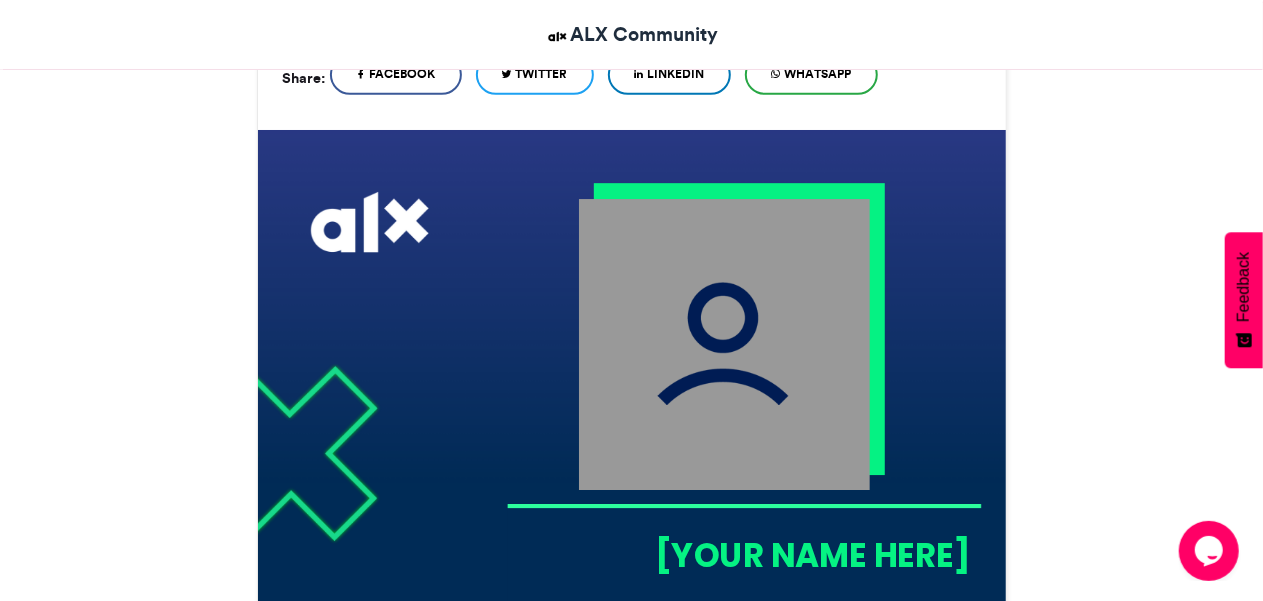 click at bounding box center (723, 344) 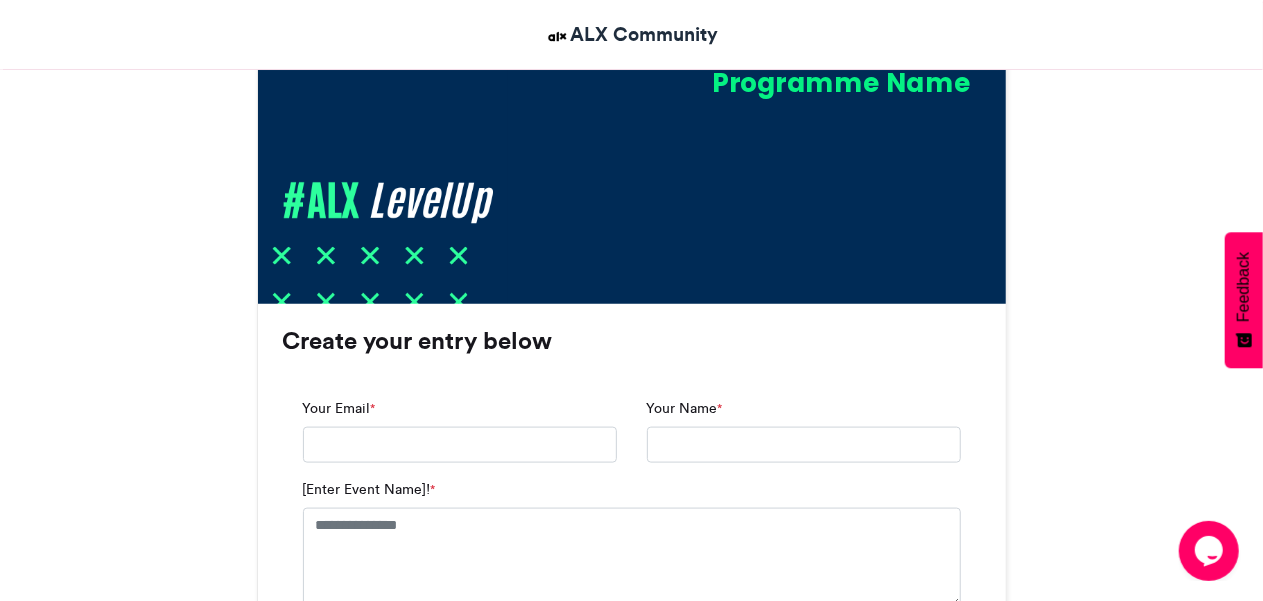 scroll, scrollTop: 1100, scrollLeft: 0, axis: vertical 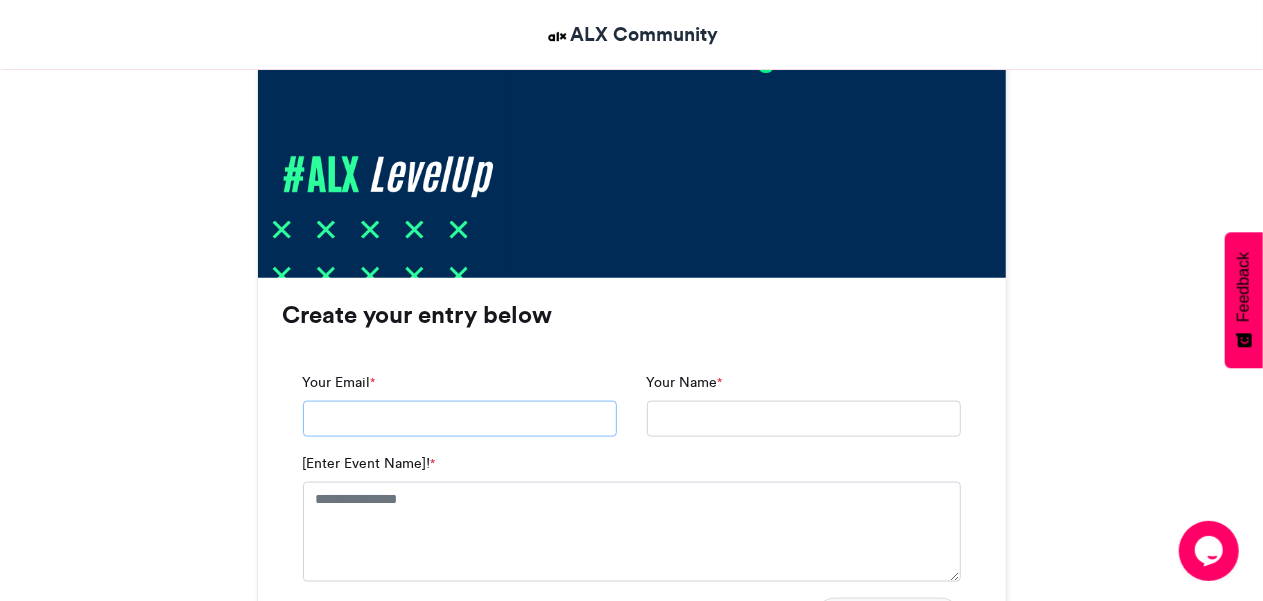 click on "Your Email  *" at bounding box center [460, 419] 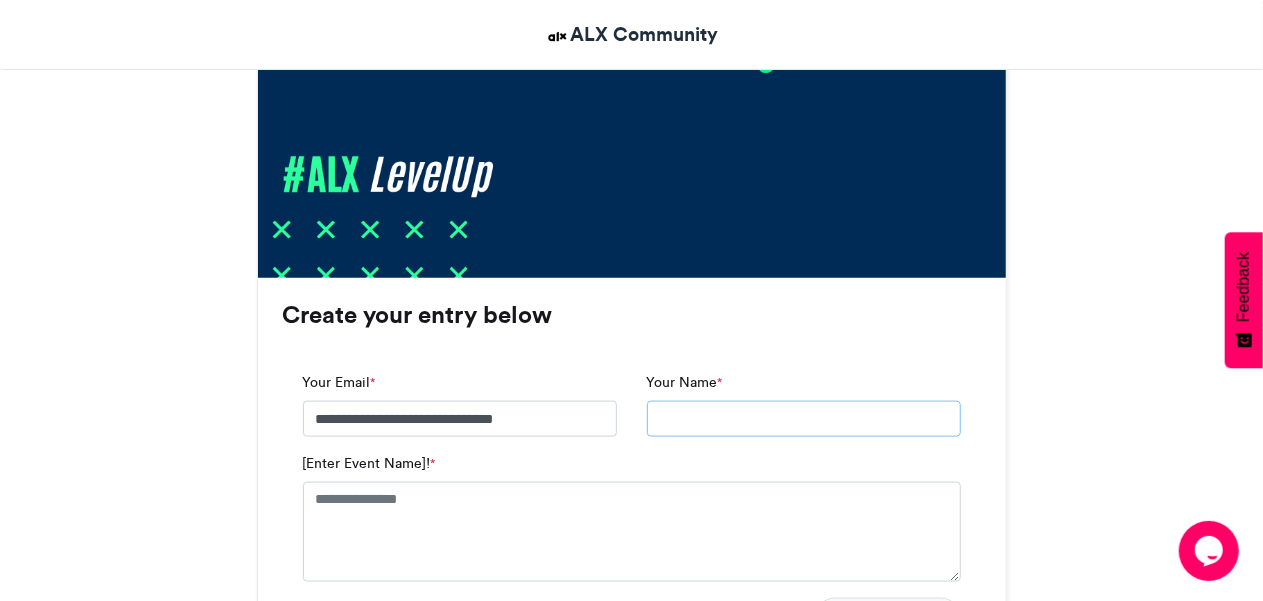 click on "Your Name  *" at bounding box center [804, 419] 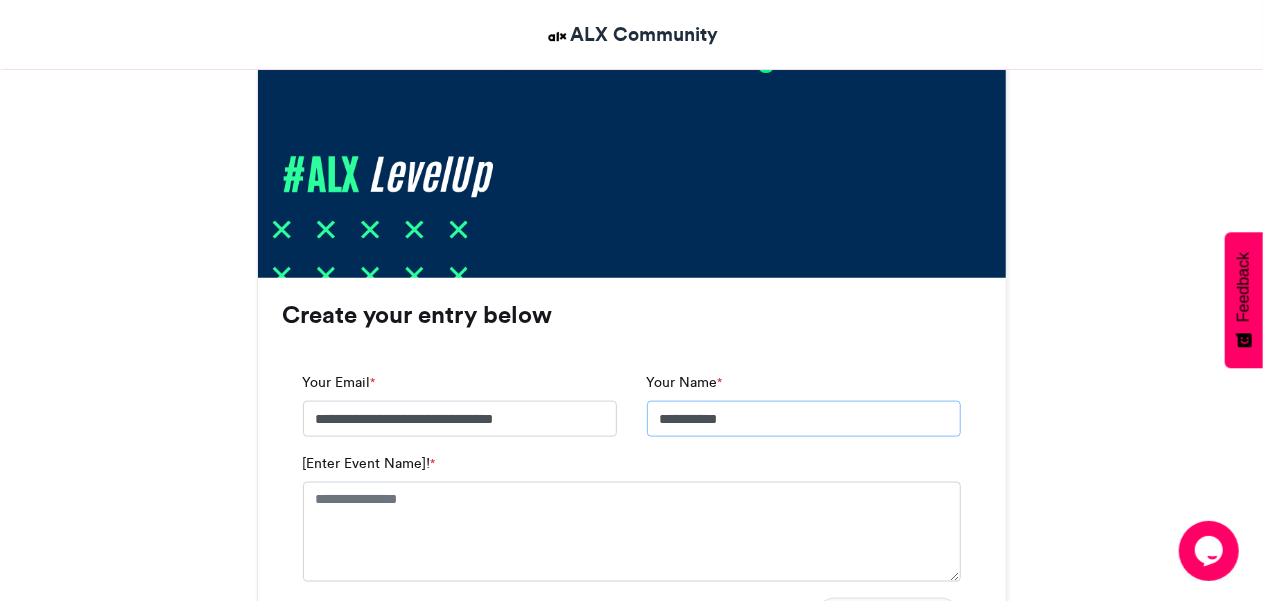 type on "**********" 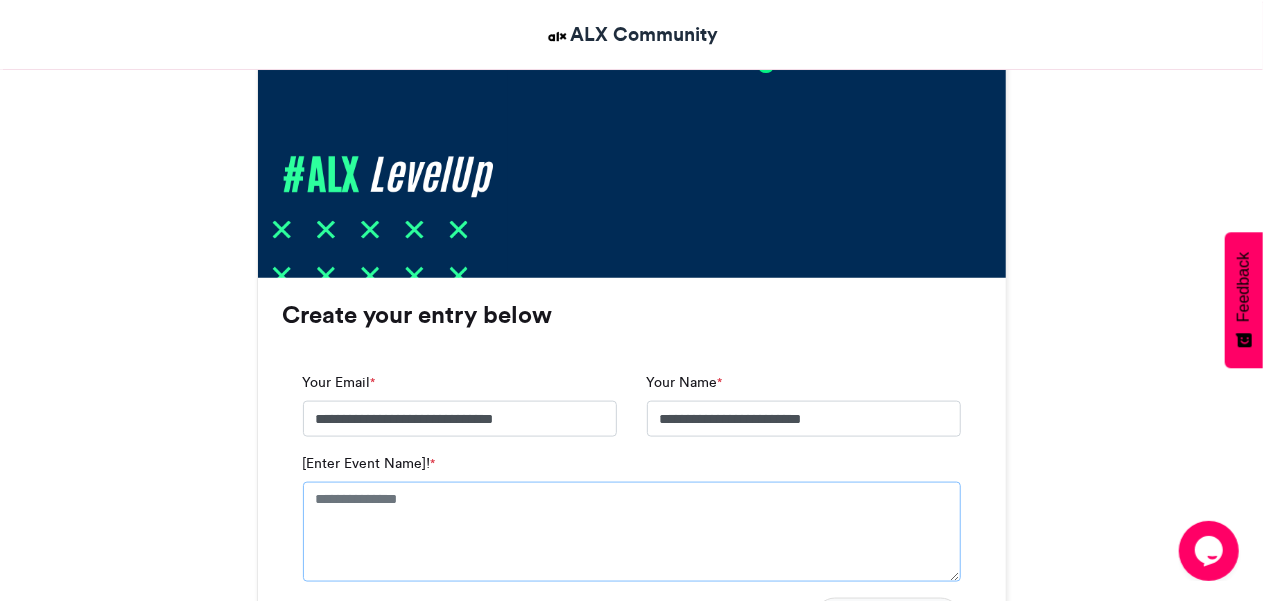 click on "[Enter Event Name]!  *" at bounding box center (632, 532) 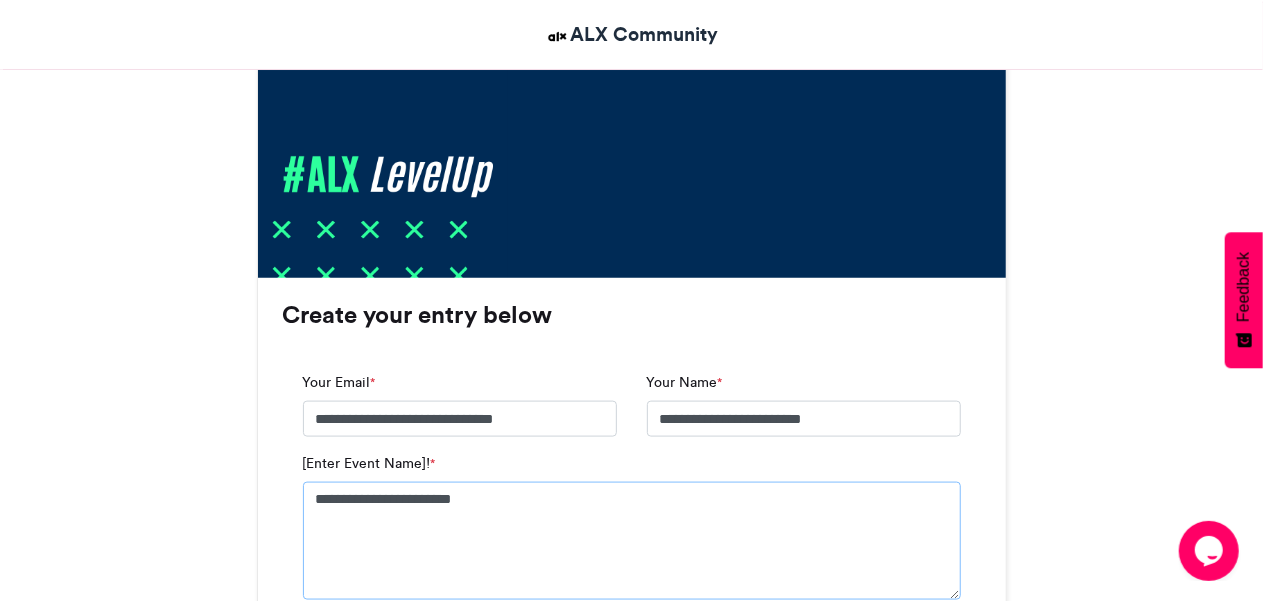 click on "**********" at bounding box center (632, 541) 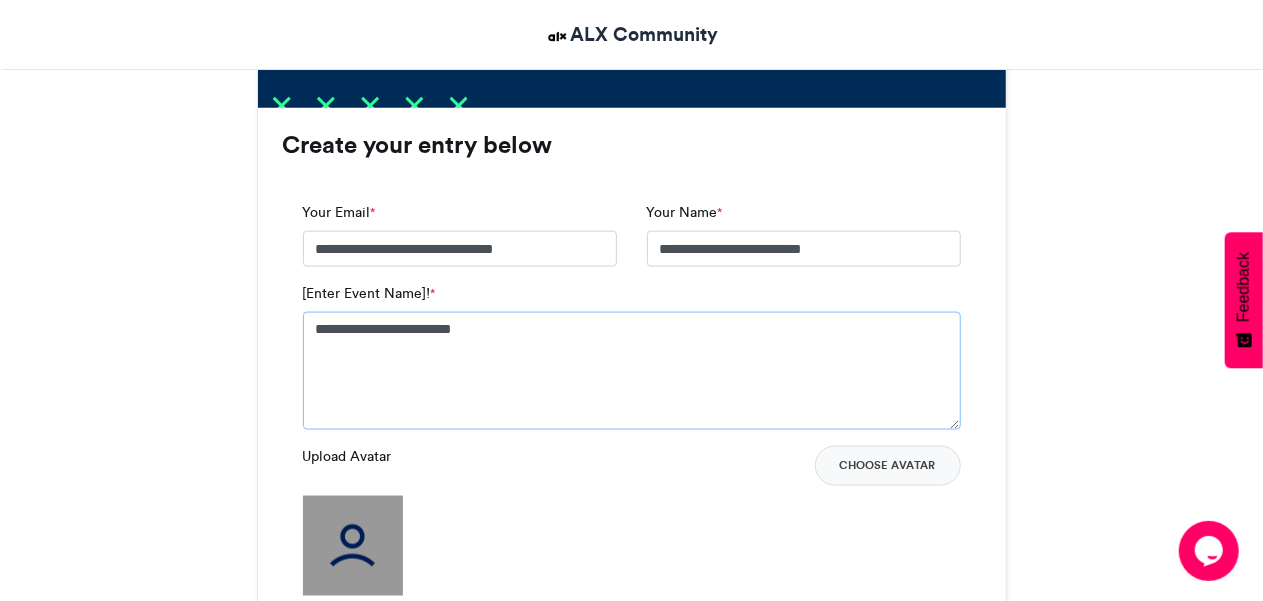 scroll, scrollTop: 1400, scrollLeft: 0, axis: vertical 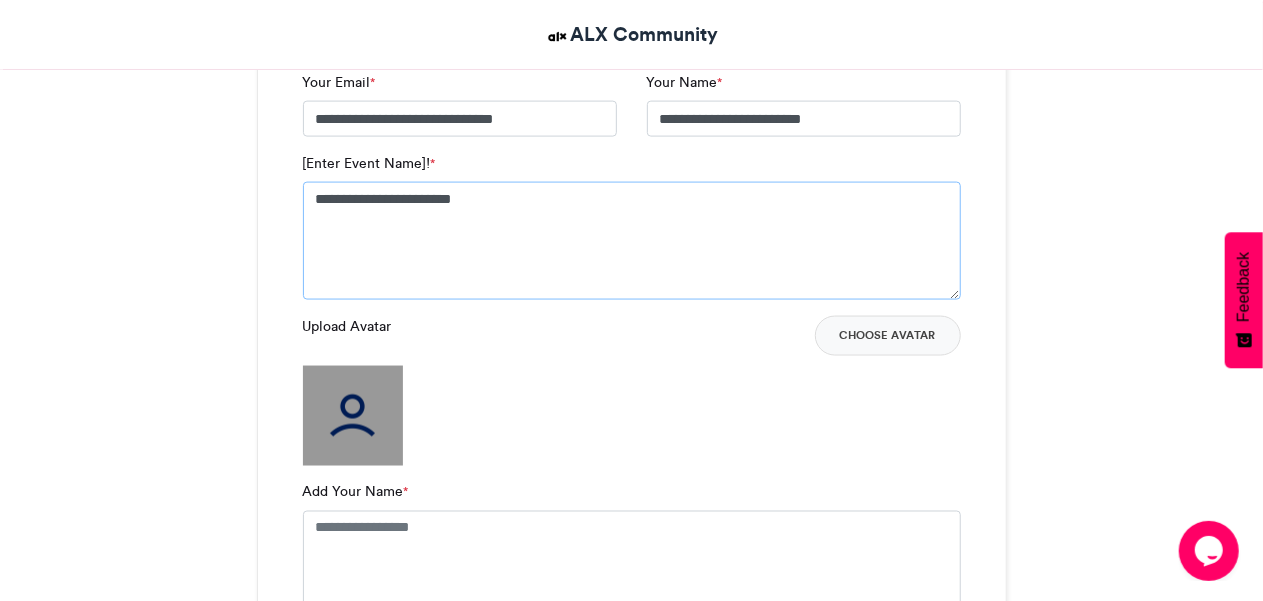 type on "**********" 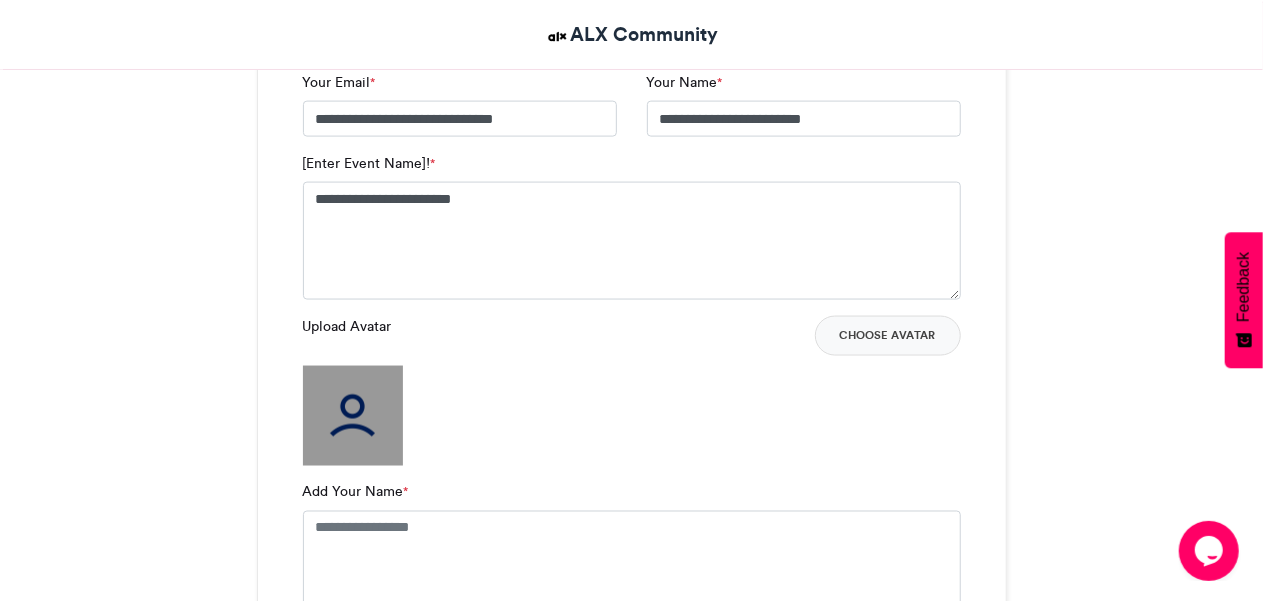 click at bounding box center [353, 416] 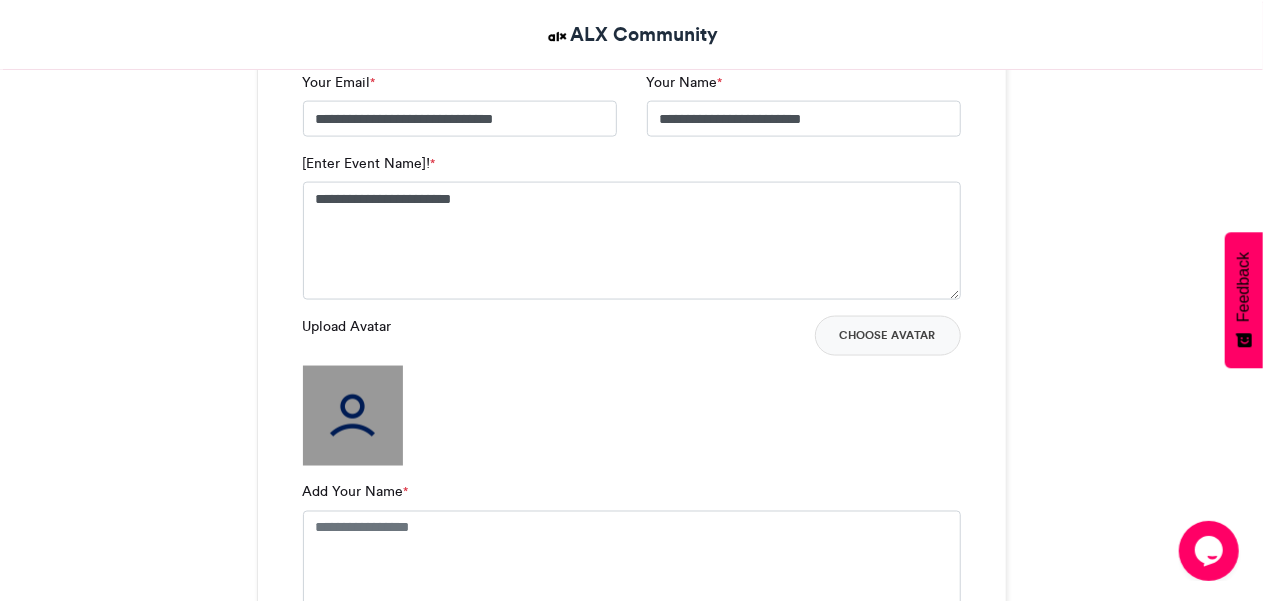 click on "Upload Avatar" at bounding box center [347, 326] 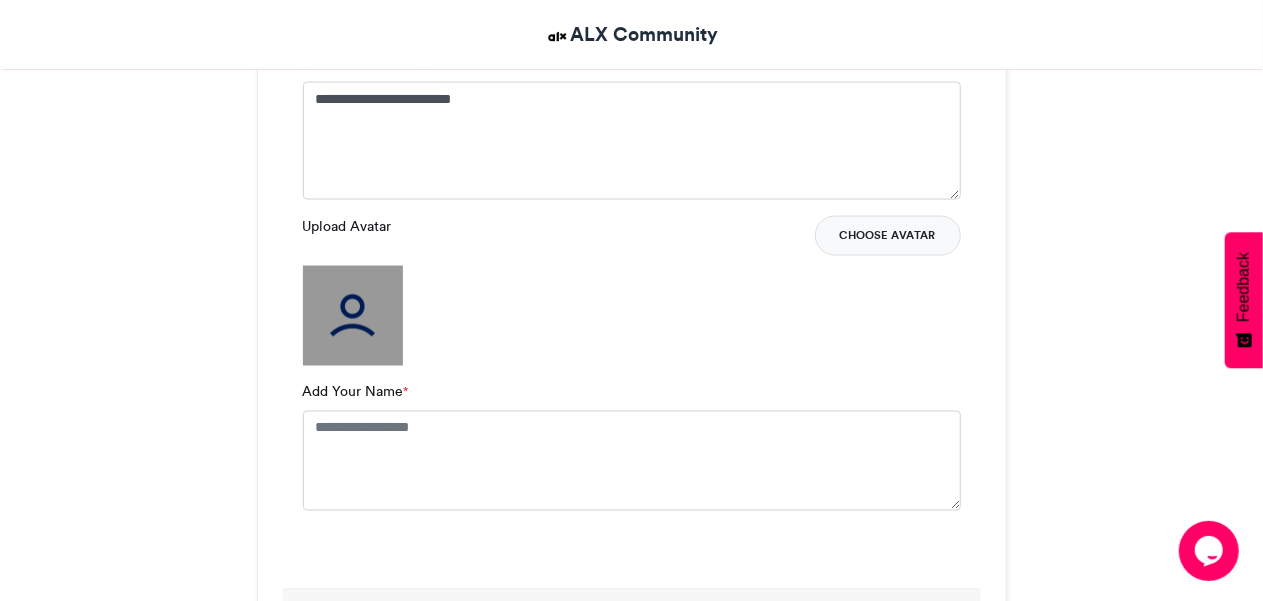 click on "Choose Avatar" at bounding box center [888, 236] 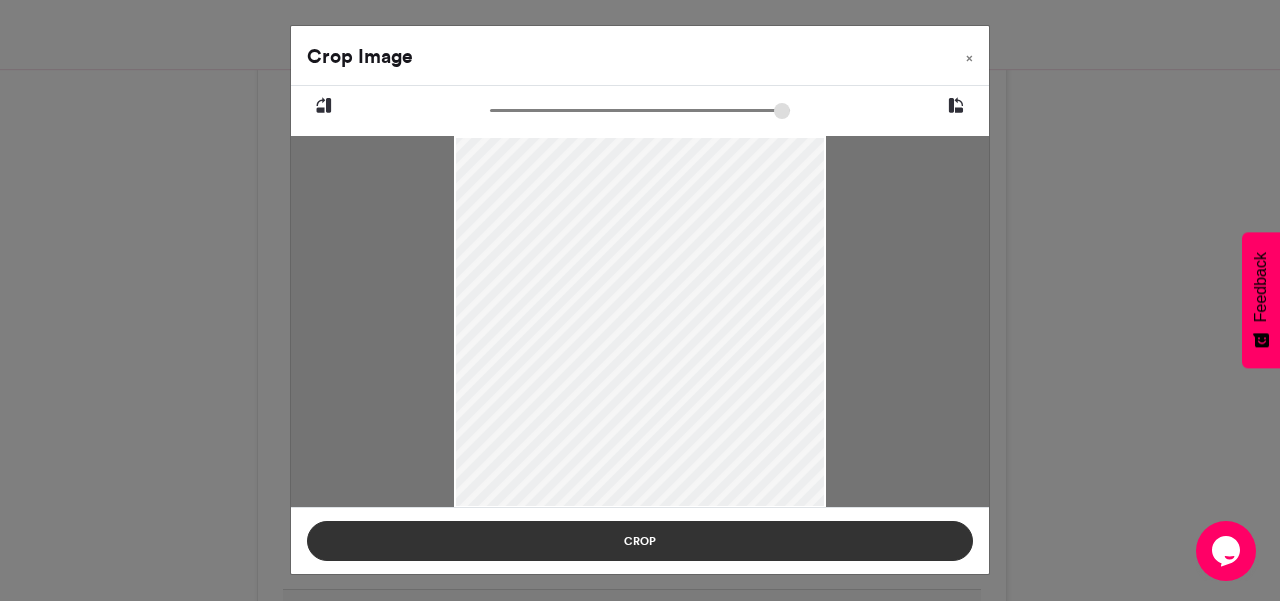 click on "Crop" at bounding box center [640, 541] 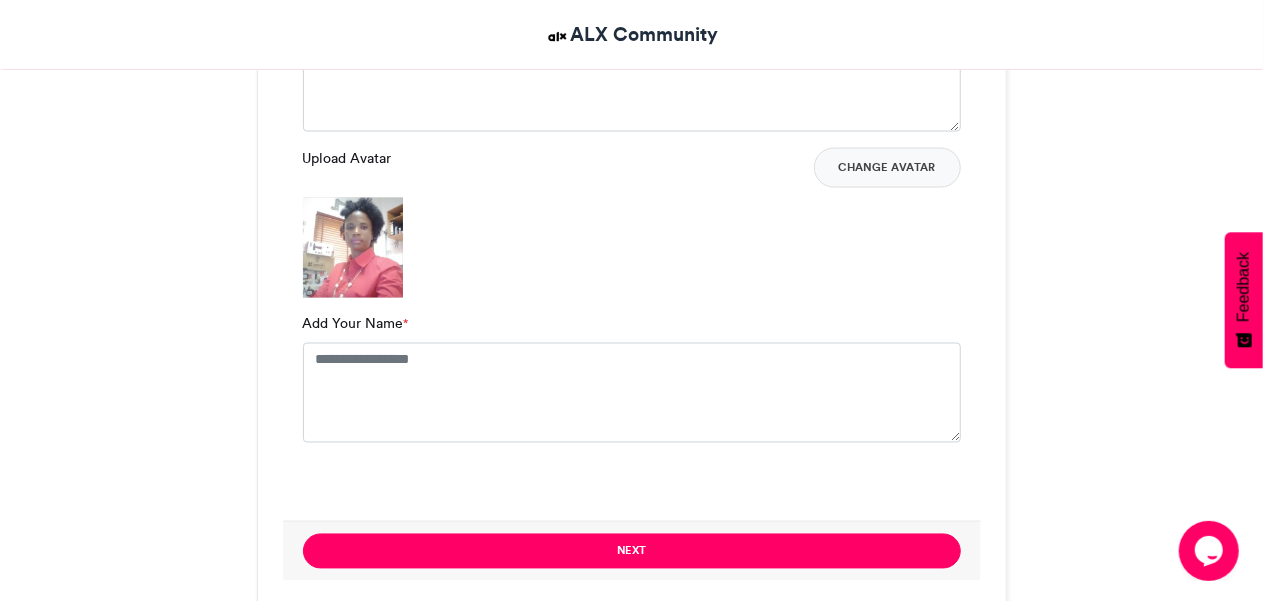scroll, scrollTop: 1600, scrollLeft: 0, axis: vertical 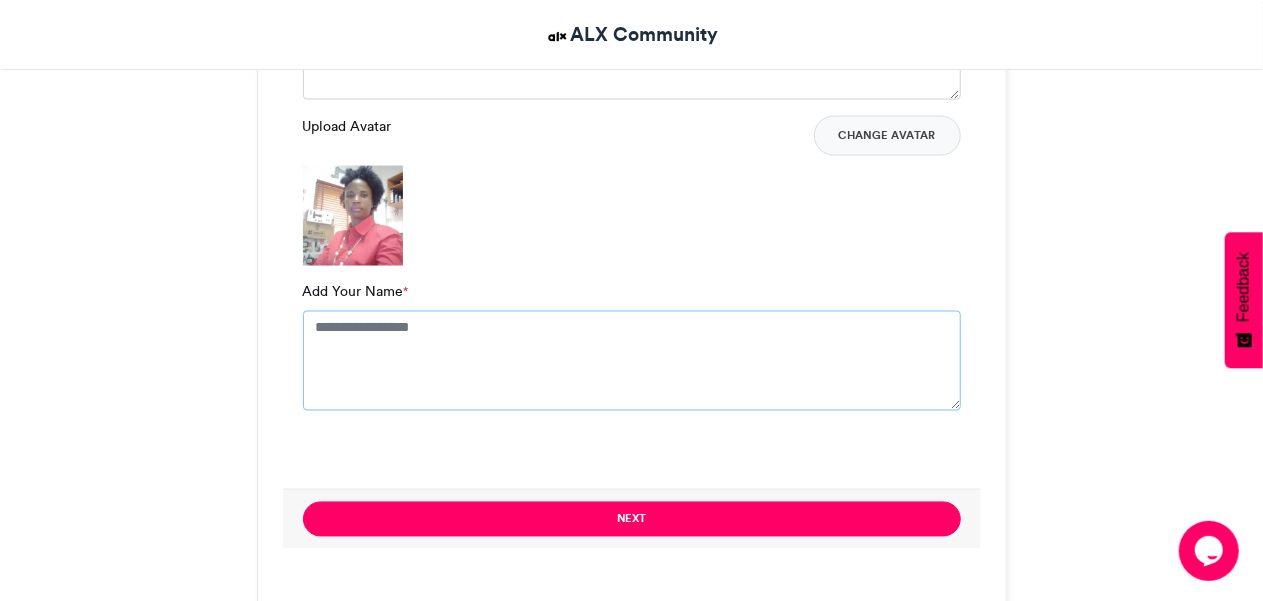 click on "Add Your Name  *" at bounding box center (632, 361) 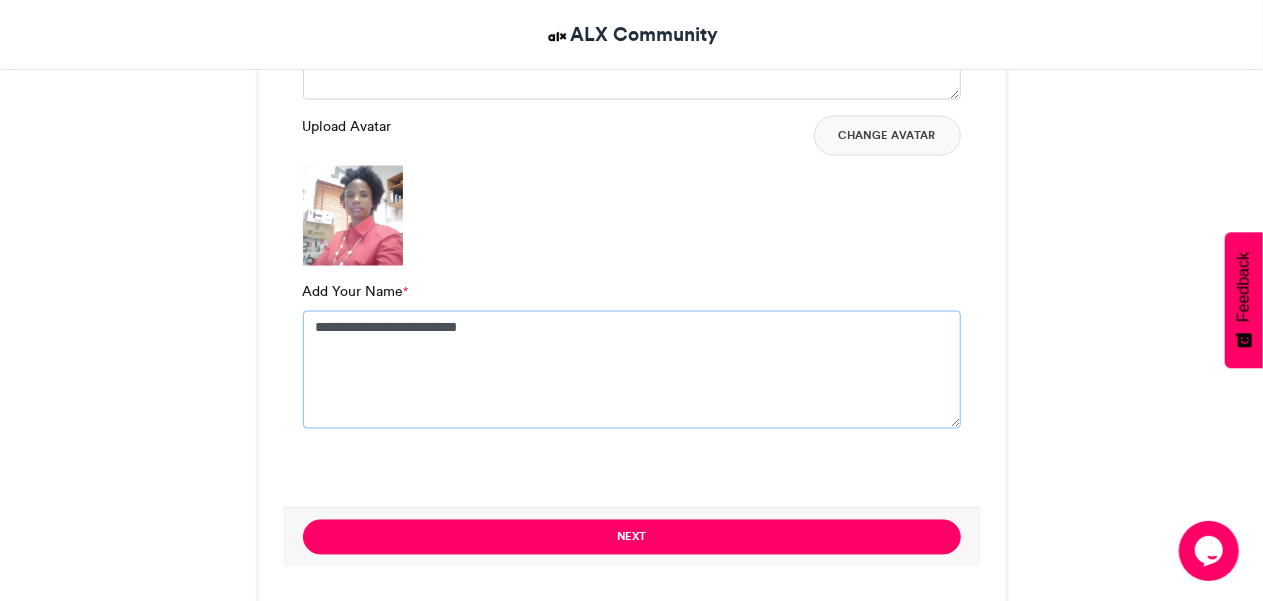 click on "**********" at bounding box center (632, 370) 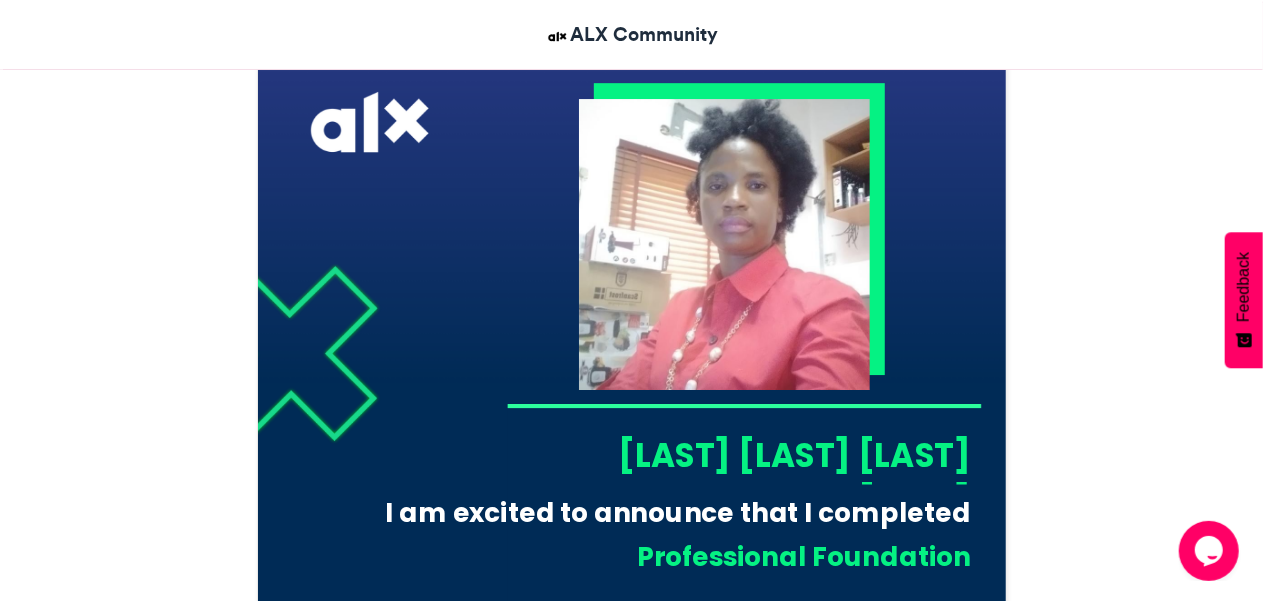 scroll, scrollTop: 800, scrollLeft: 0, axis: vertical 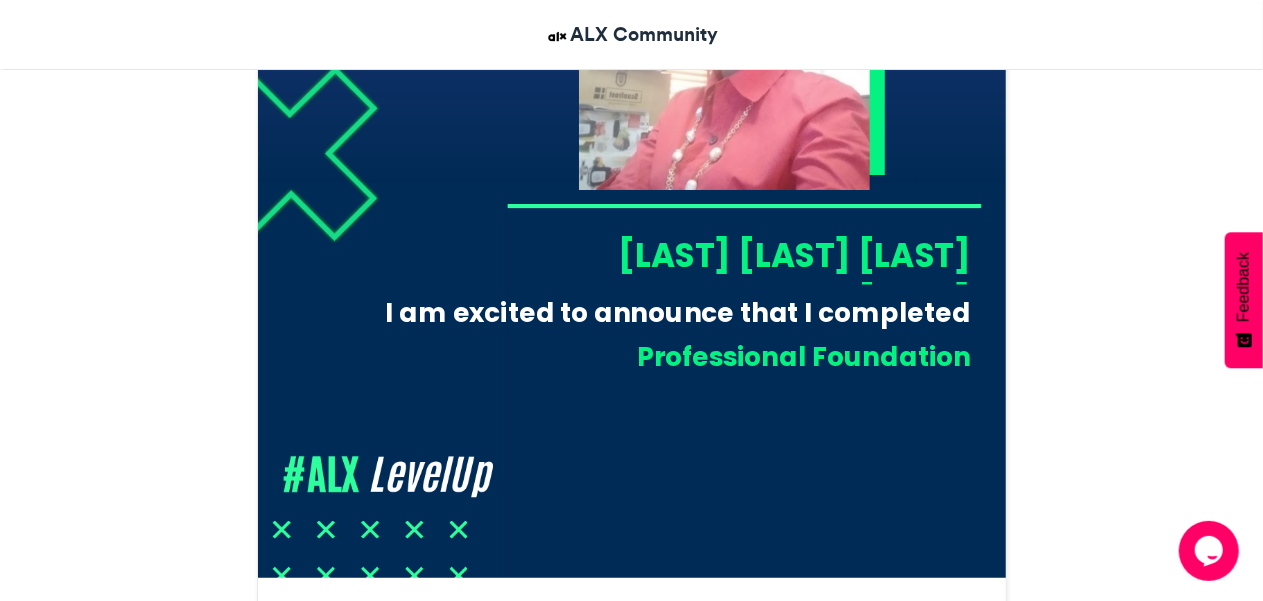 type on "**********" 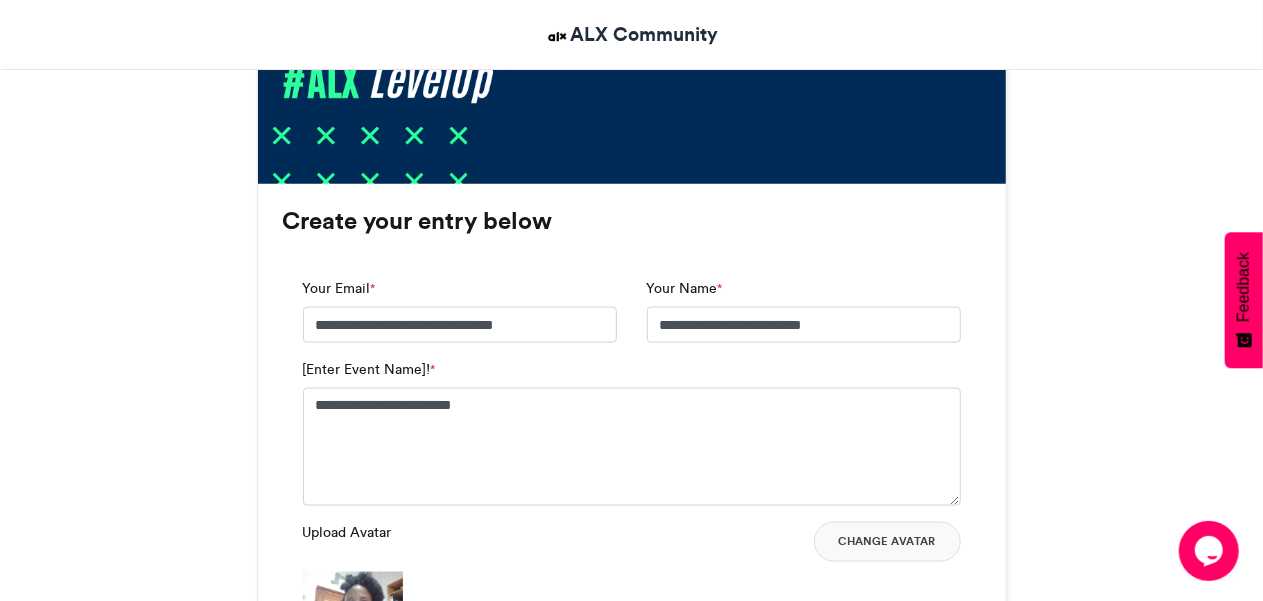 scroll, scrollTop: 1200, scrollLeft: 0, axis: vertical 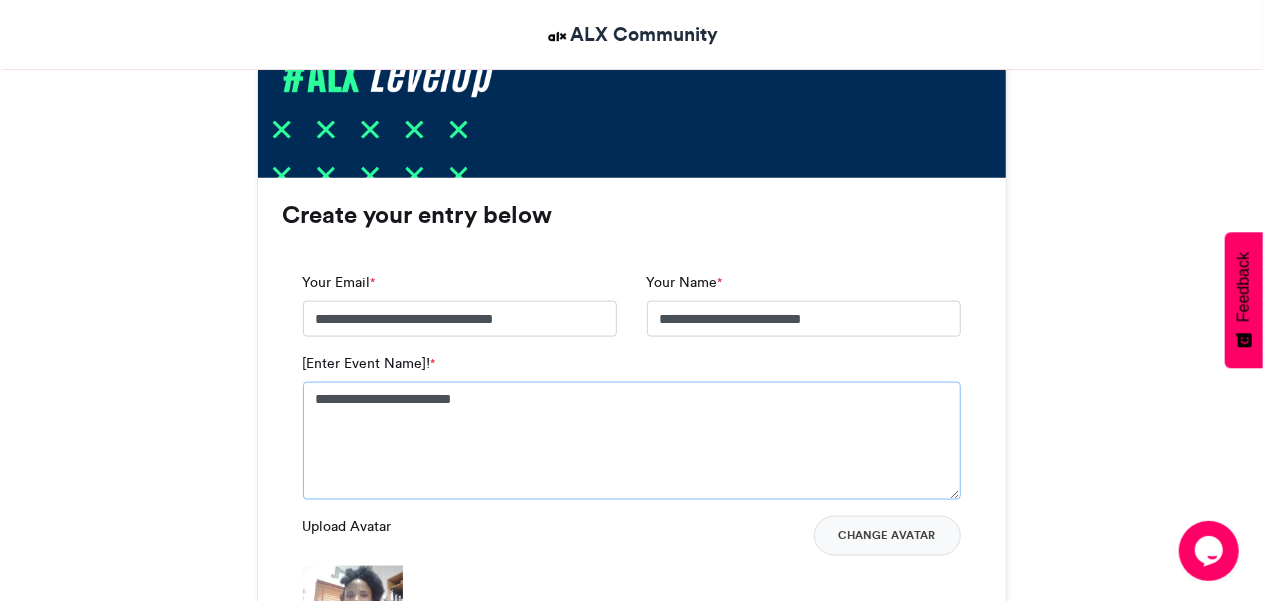 drag, startPoint x: 512, startPoint y: 406, endPoint x: 291, endPoint y: 394, distance: 221.32555 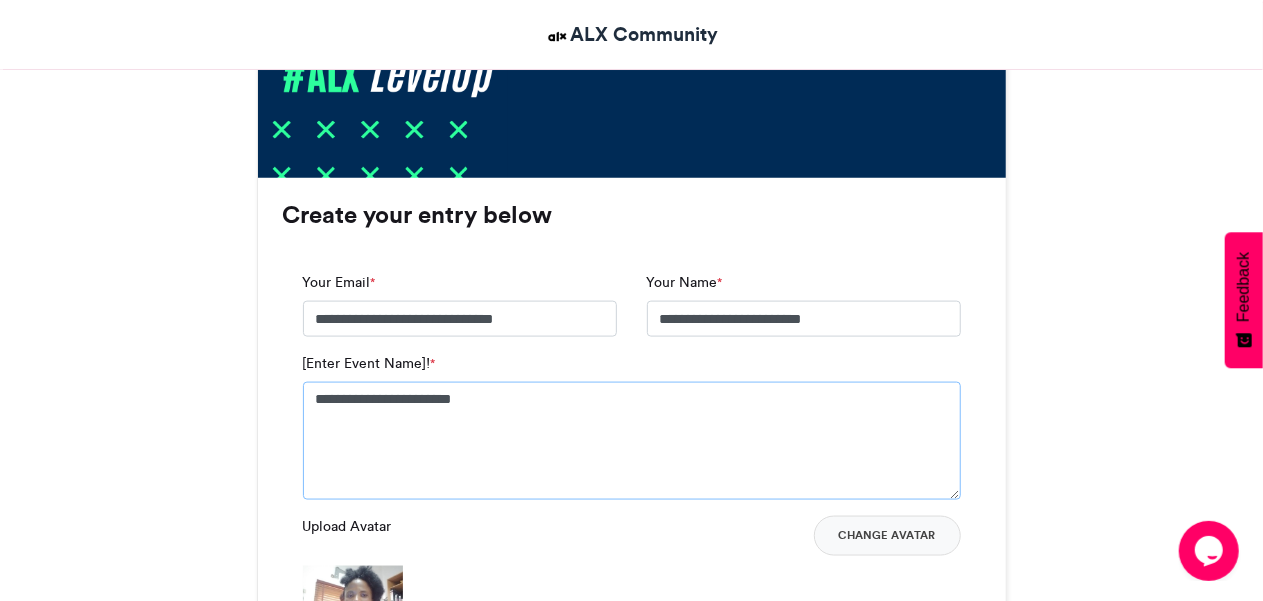 paste on "*" 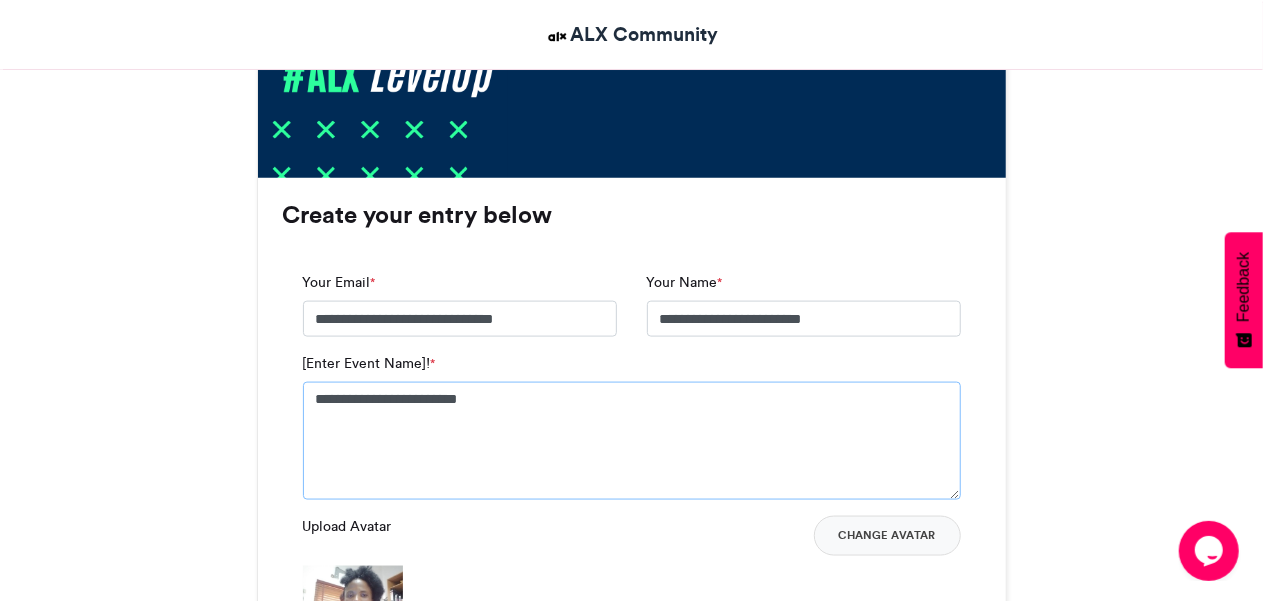 click on "**********" at bounding box center (632, 441) 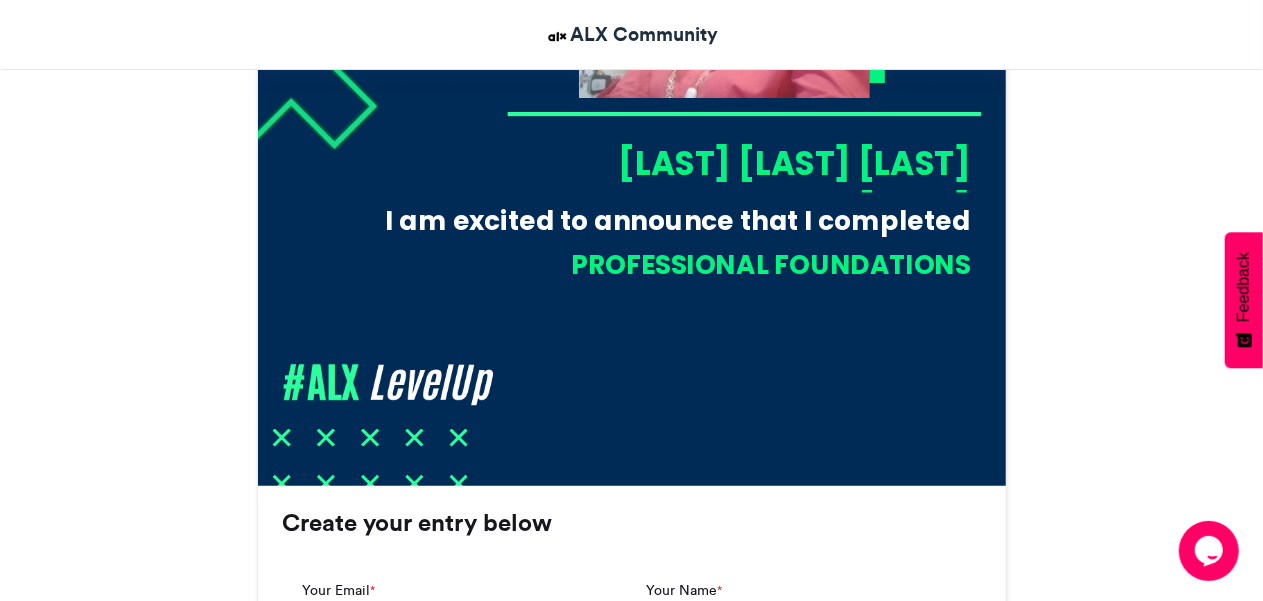 scroll, scrollTop: 900, scrollLeft: 0, axis: vertical 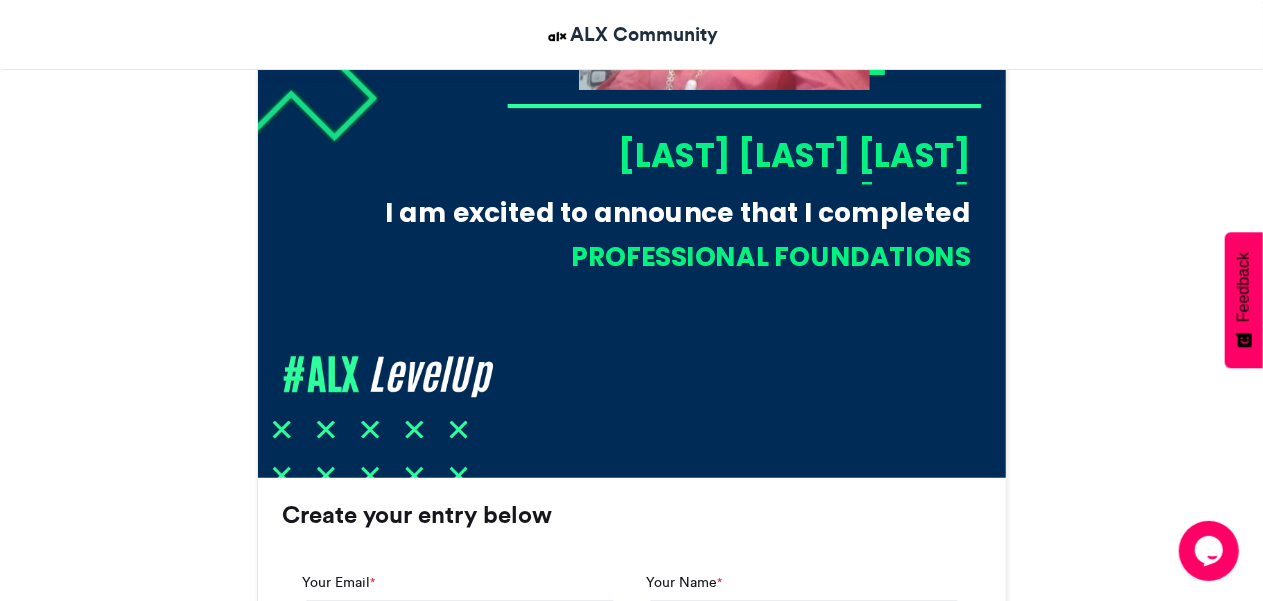 type on "**********" 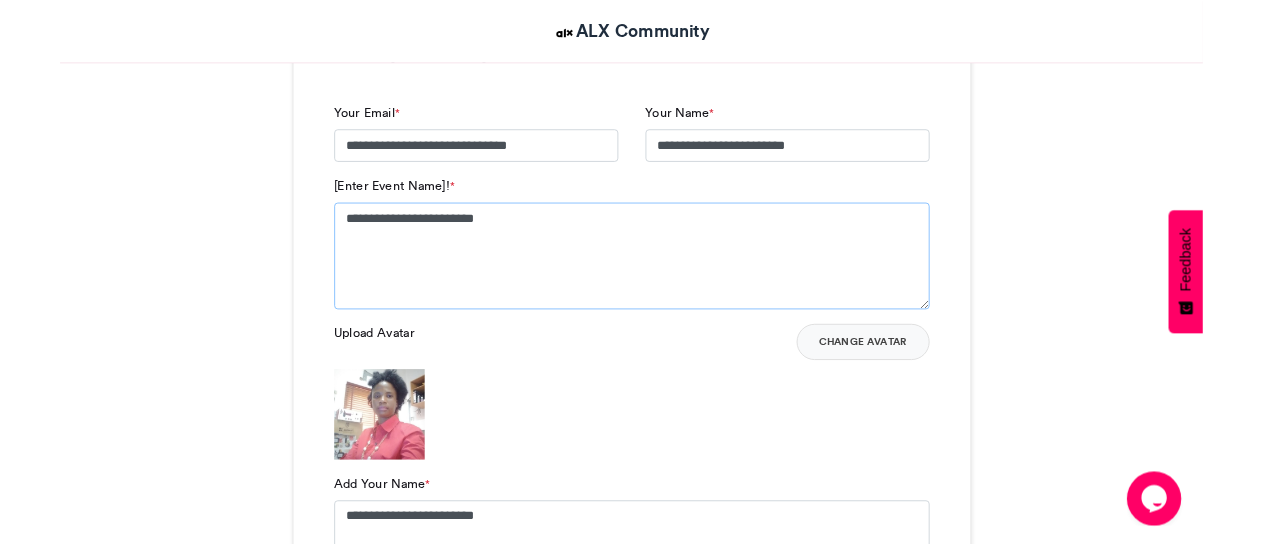 scroll, scrollTop: 1400, scrollLeft: 0, axis: vertical 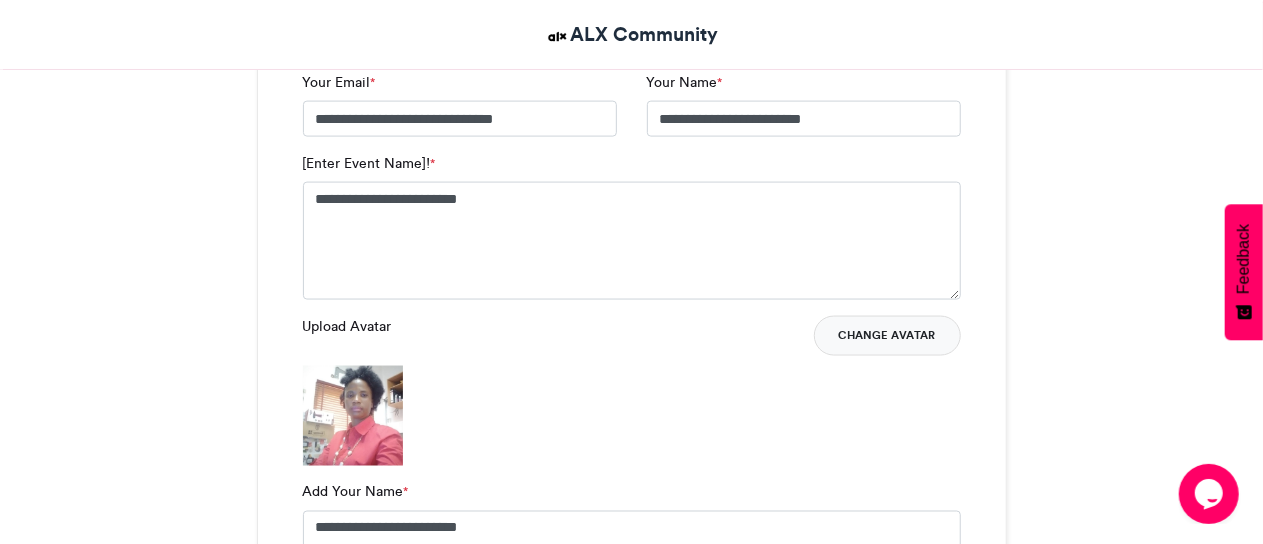 click on "Change Avatar" at bounding box center (887, 336) 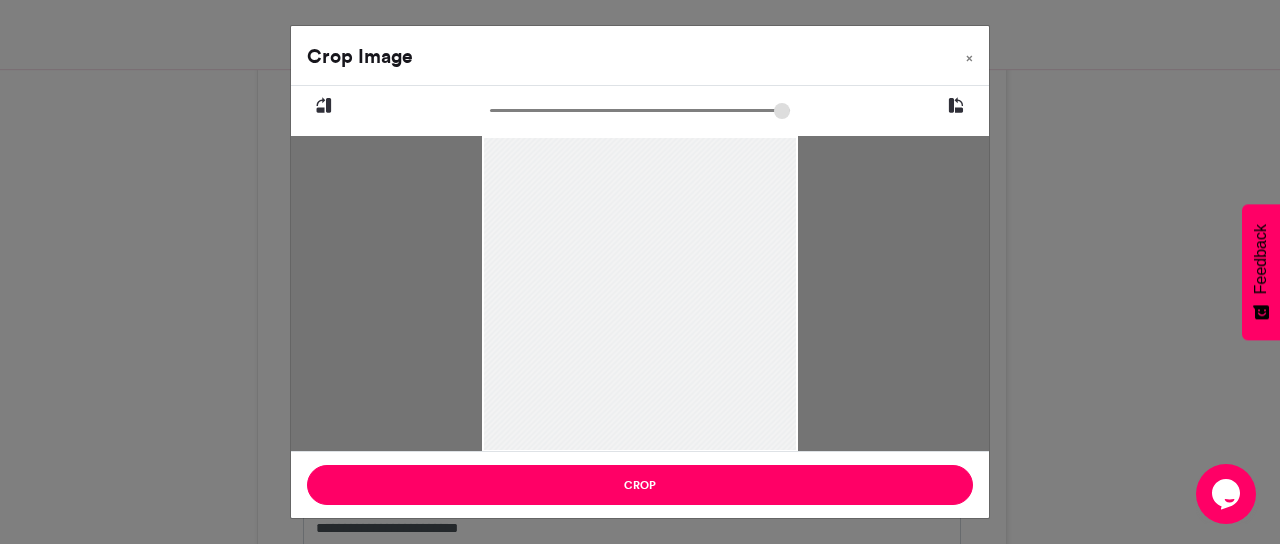 click at bounding box center (640, 302) 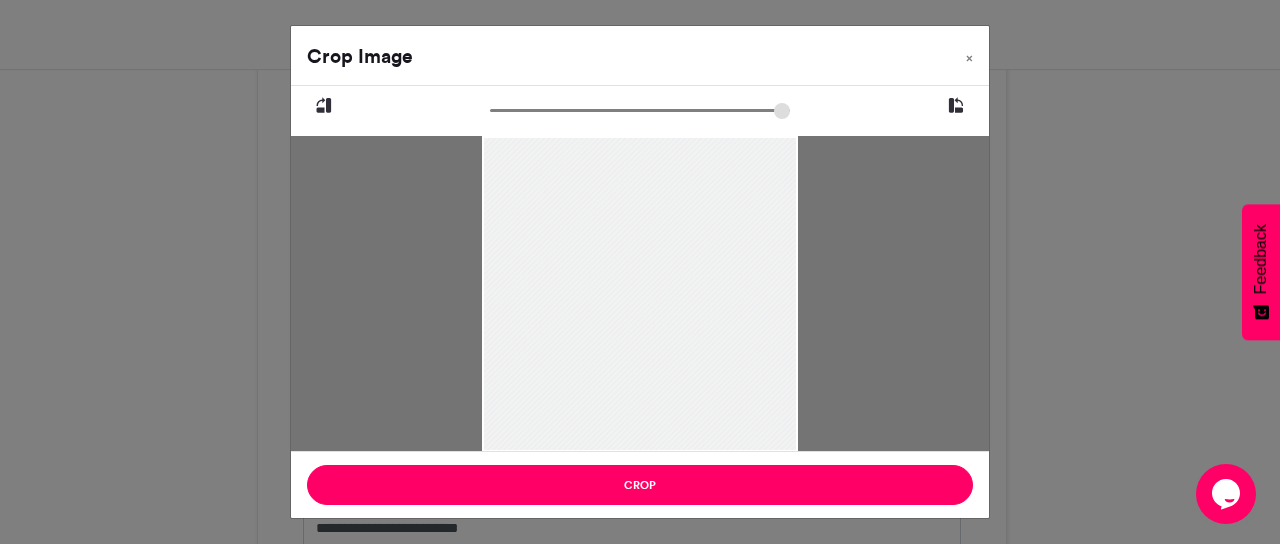 click at bounding box center [640, 300] 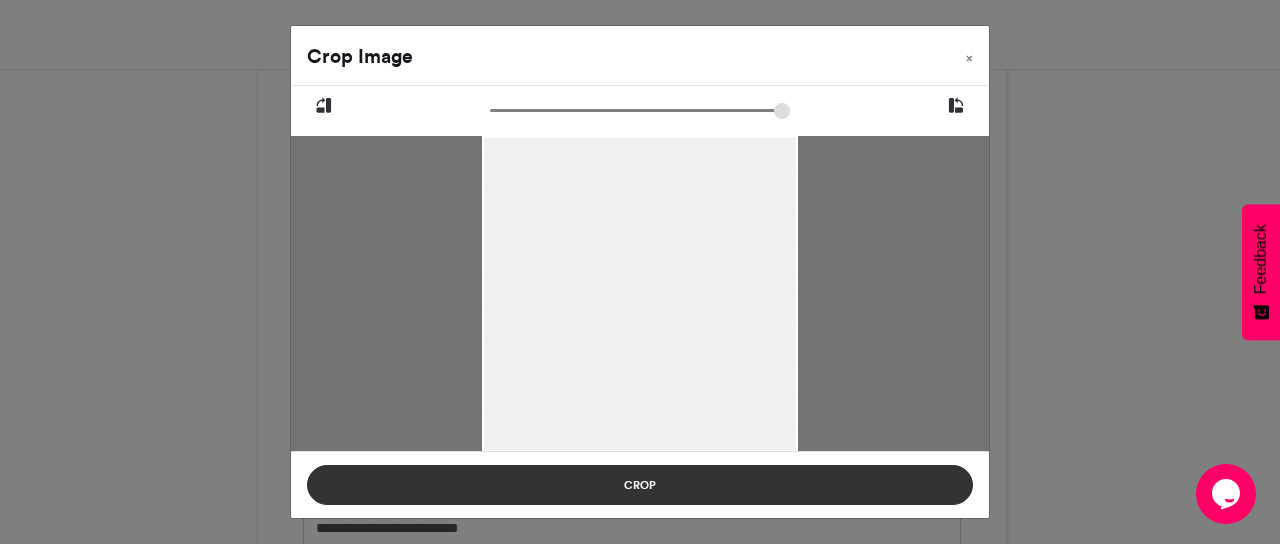 click on "Crop" at bounding box center (640, 485) 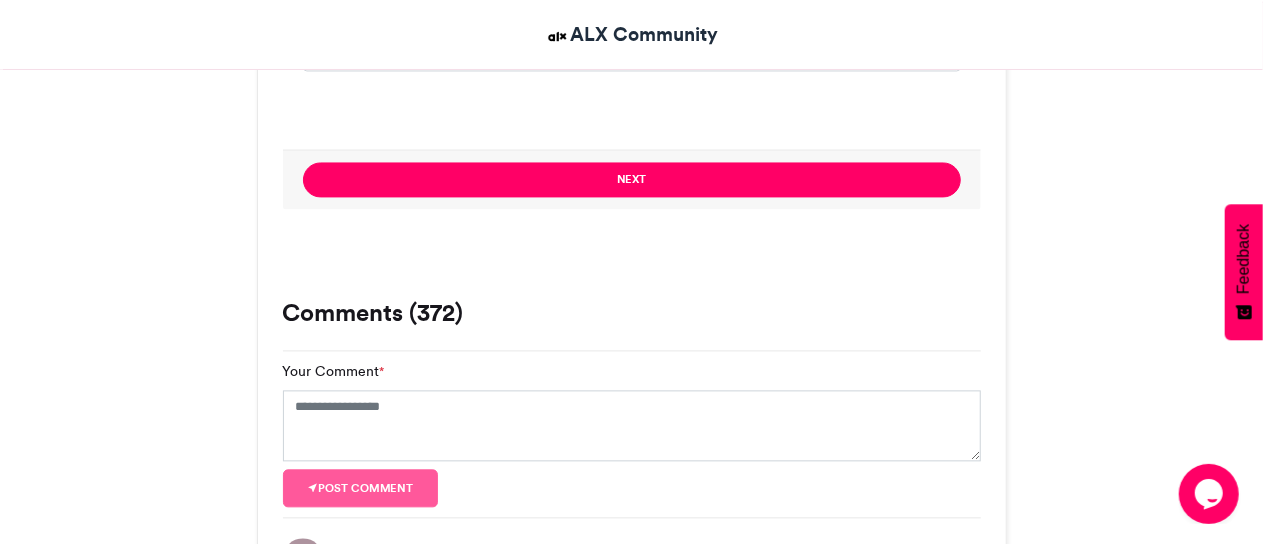 scroll, scrollTop: 2000, scrollLeft: 0, axis: vertical 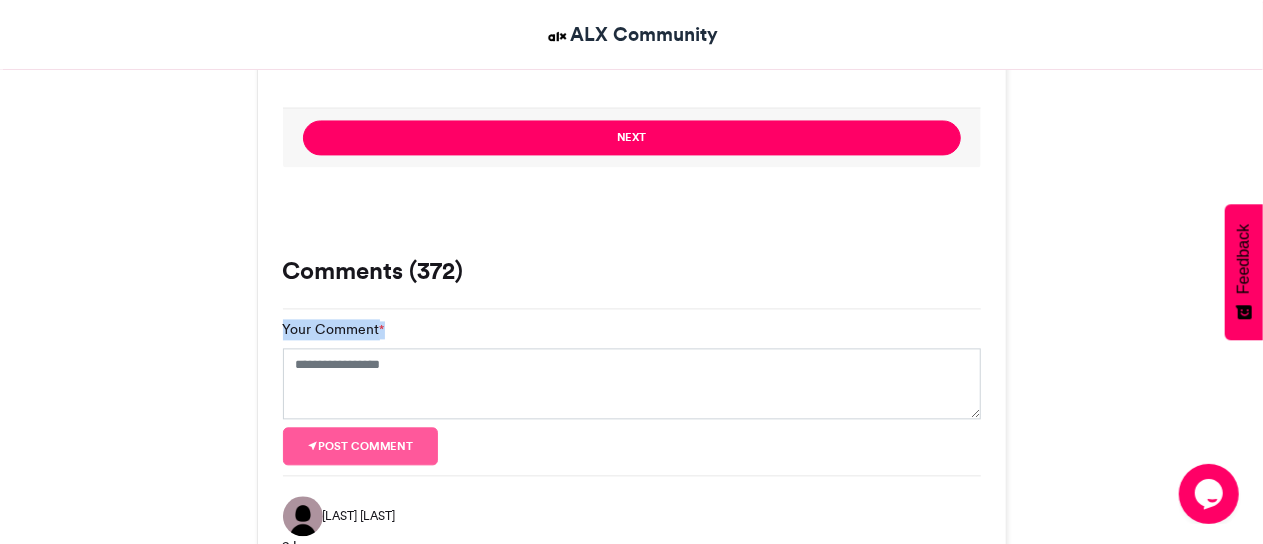 drag, startPoint x: 276, startPoint y: 327, endPoint x: 439, endPoint y: 346, distance: 164.10362 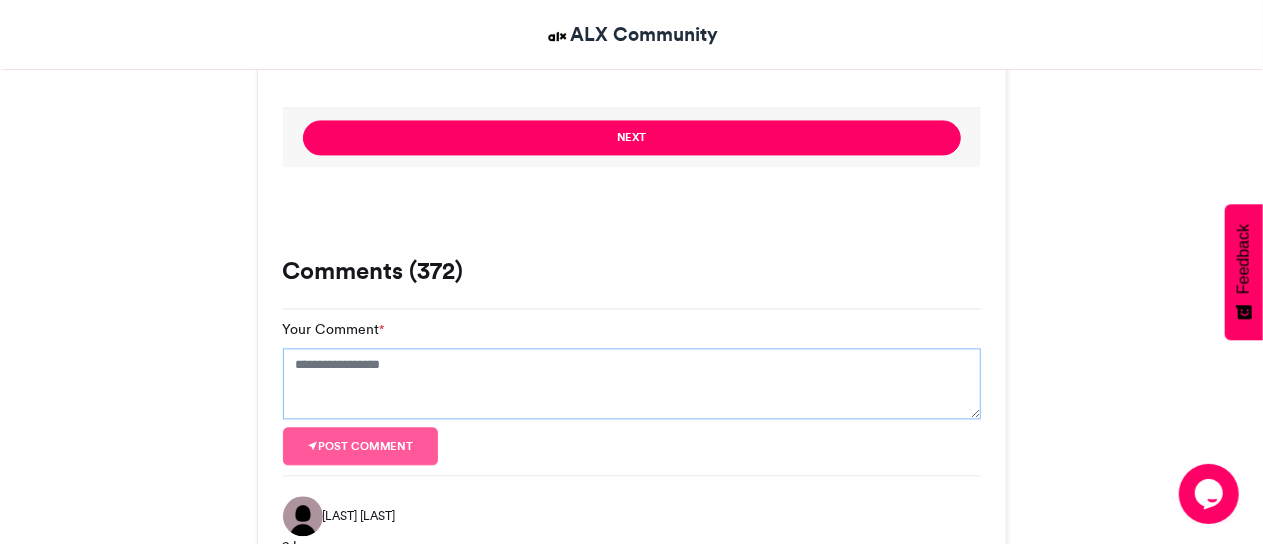 click on "Your Comment  *" at bounding box center [632, 384] 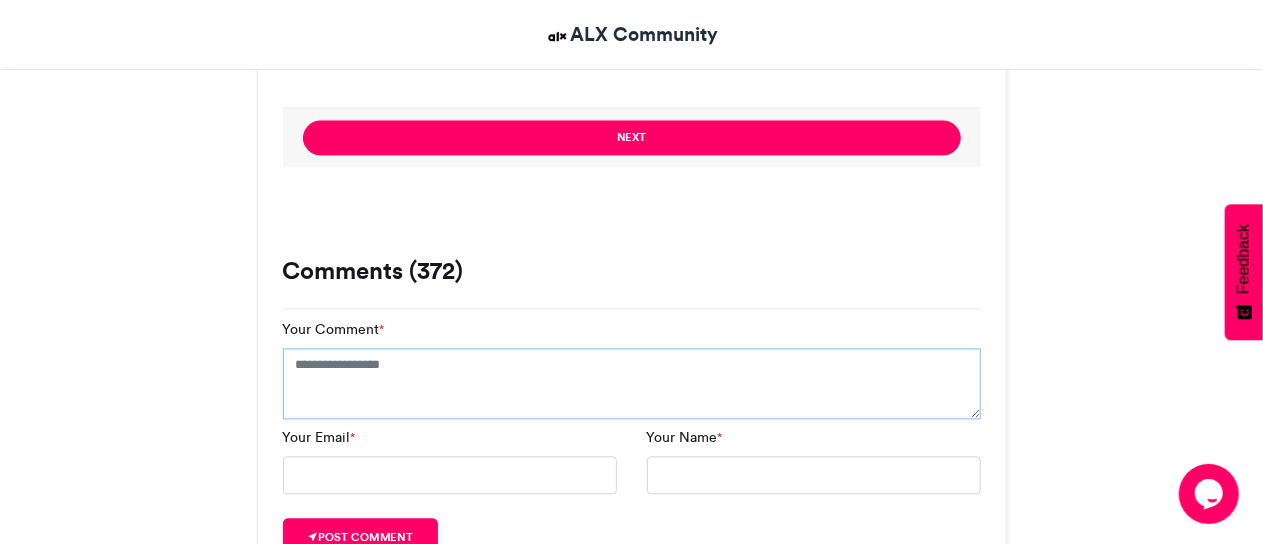 paste on "**********" 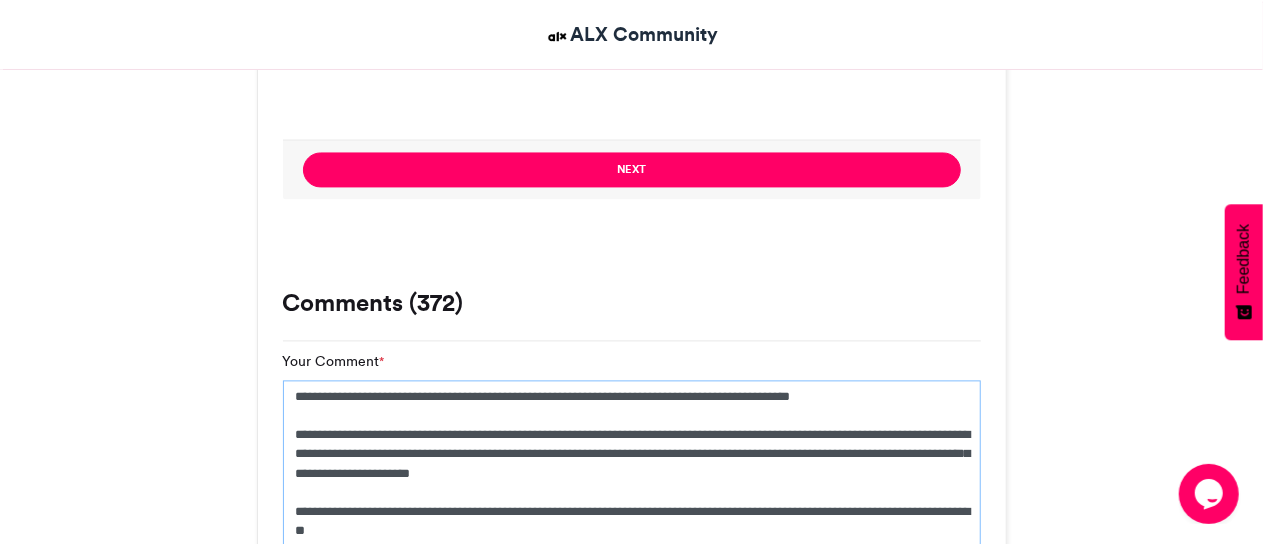 scroll, scrollTop: 2000, scrollLeft: 0, axis: vertical 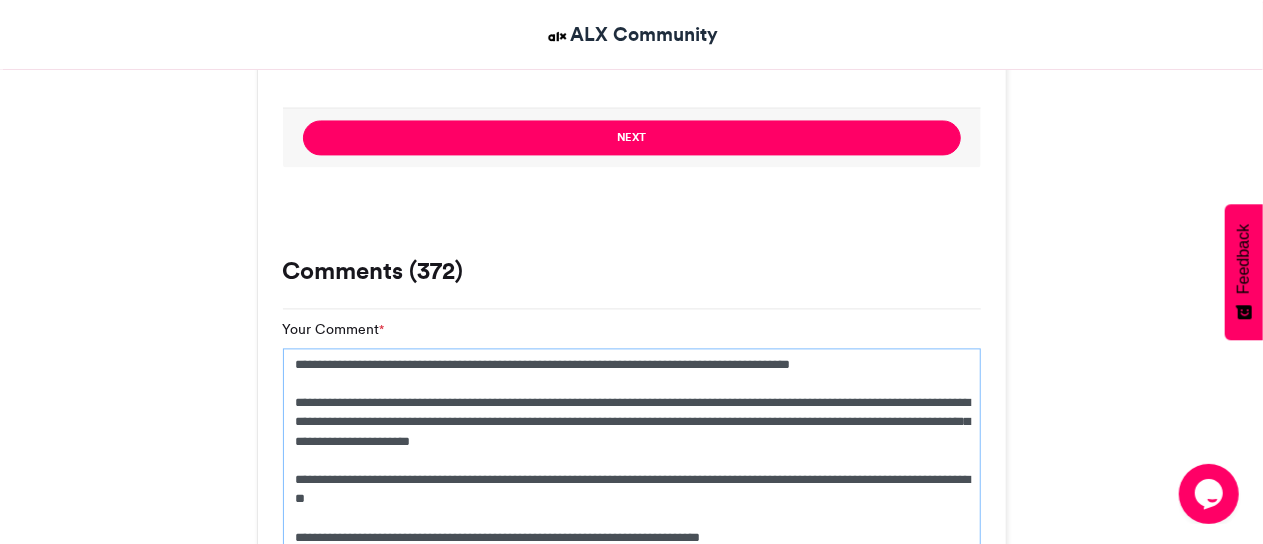 click on "**********" at bounding box center [632, 455] 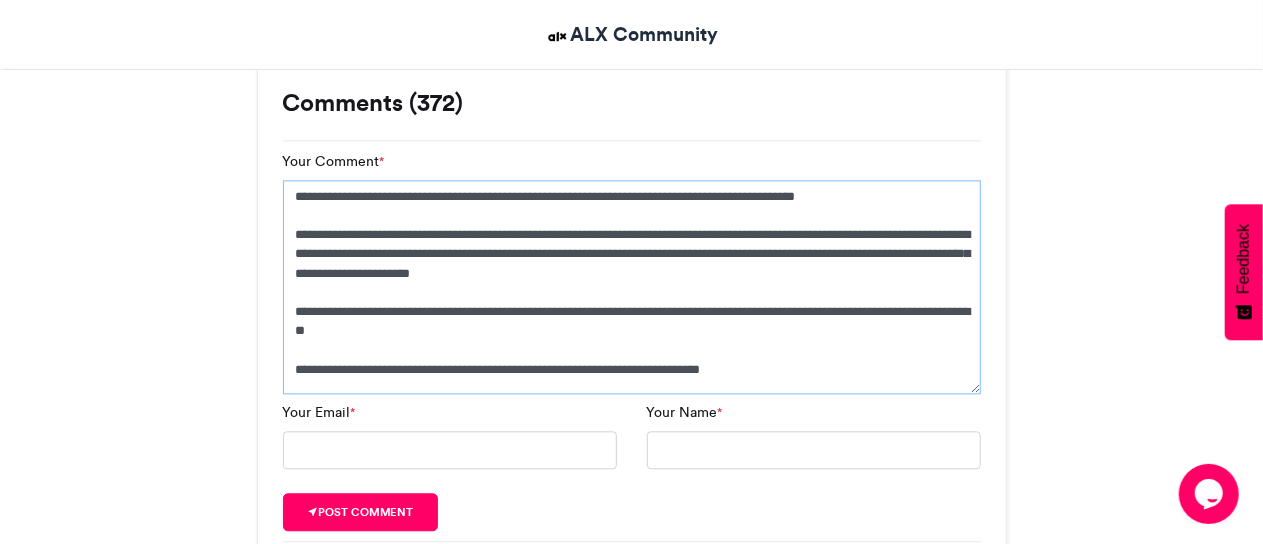scroll, scrollTop: 2200, scrollLeft: 0, axis: vertical 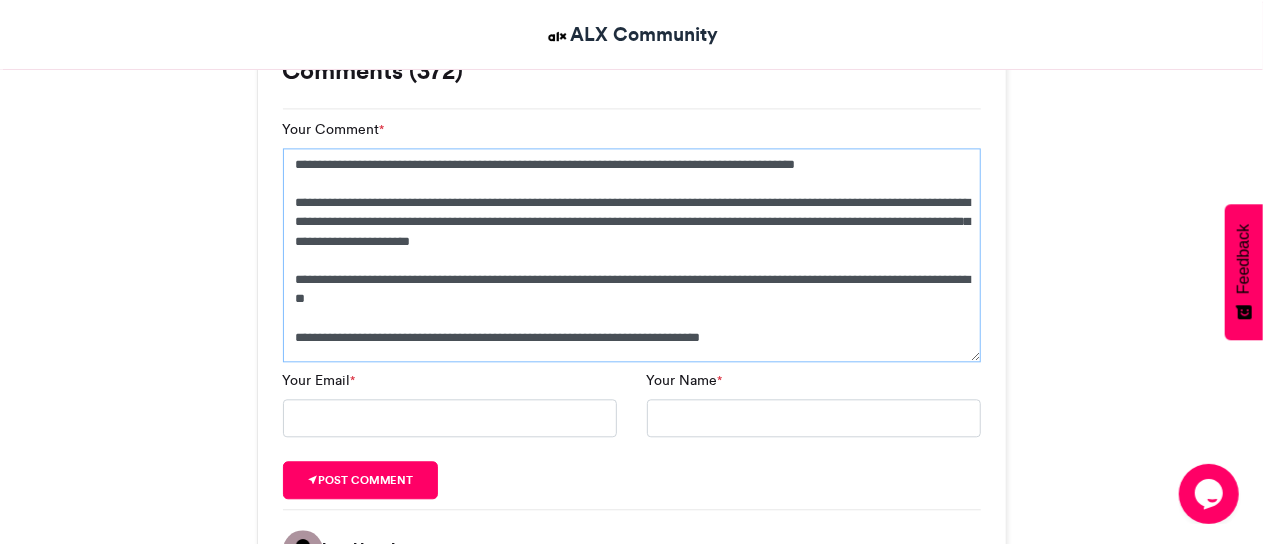 click on "**********" at bounding box center [632, 255] 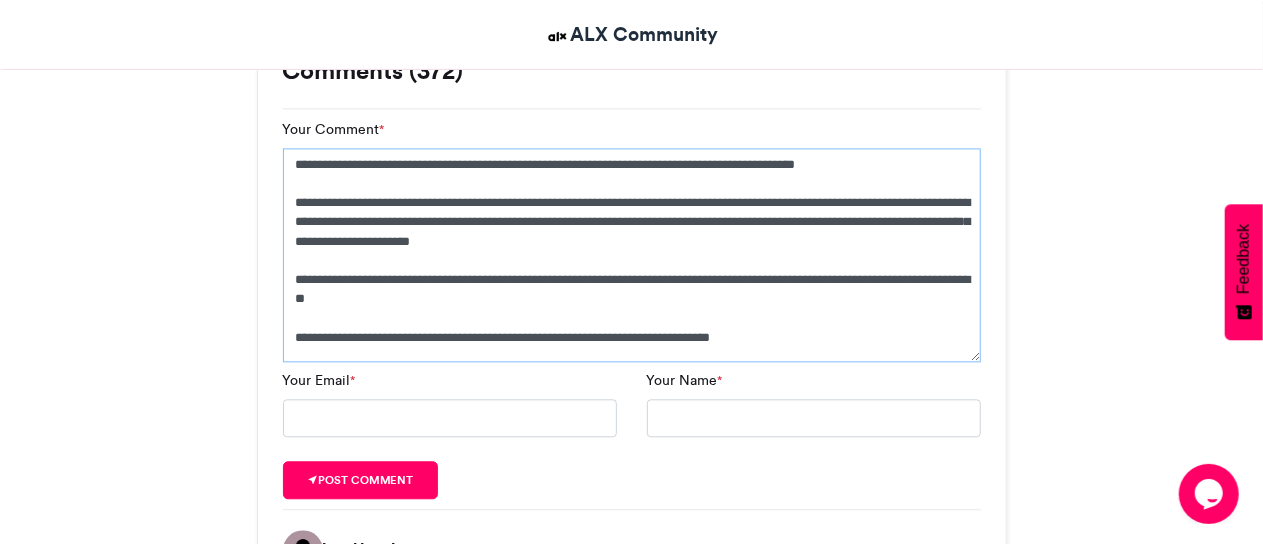 drag, startPoint x: 849, startPoint y: 337, endPoint x: 282, endPoint y: 332, distance: 567.02203 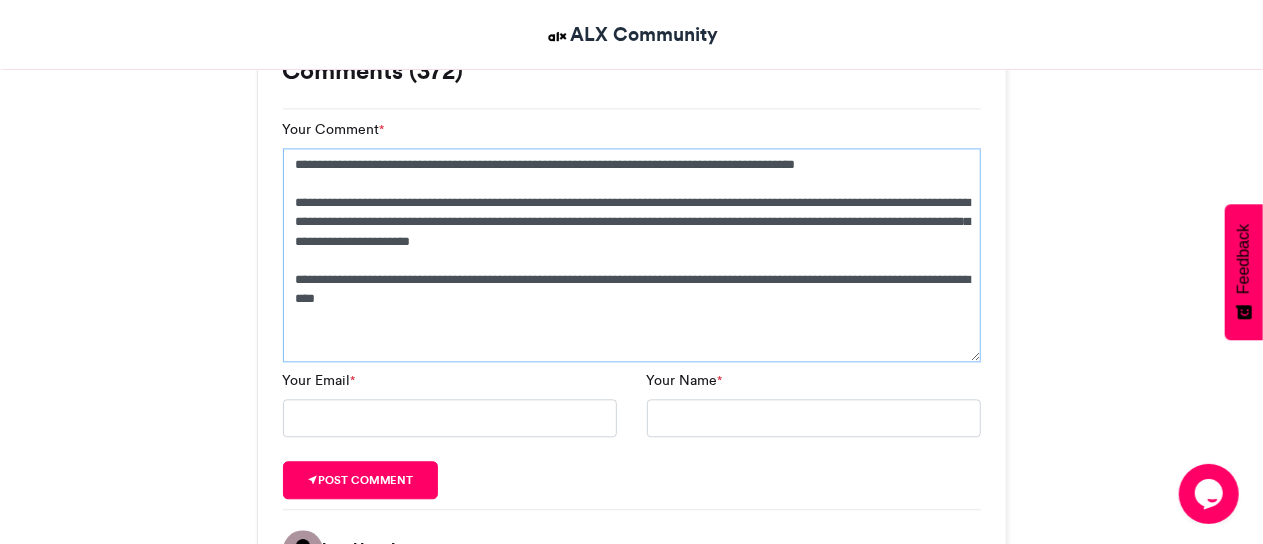 type on "**********" 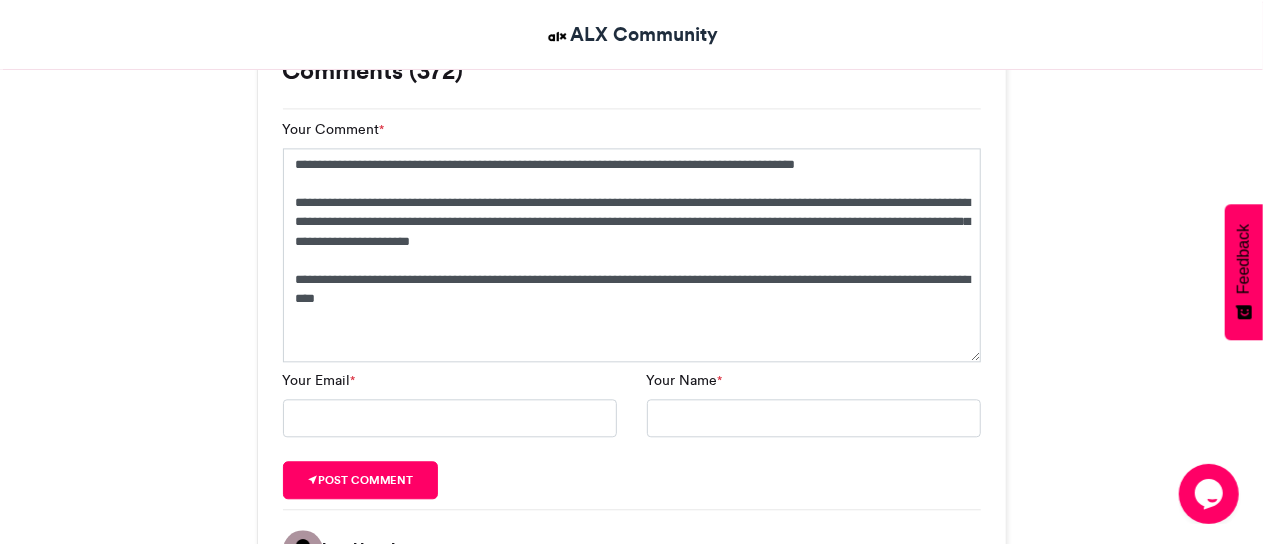 click on "**********" at bounding box center [632, 309] 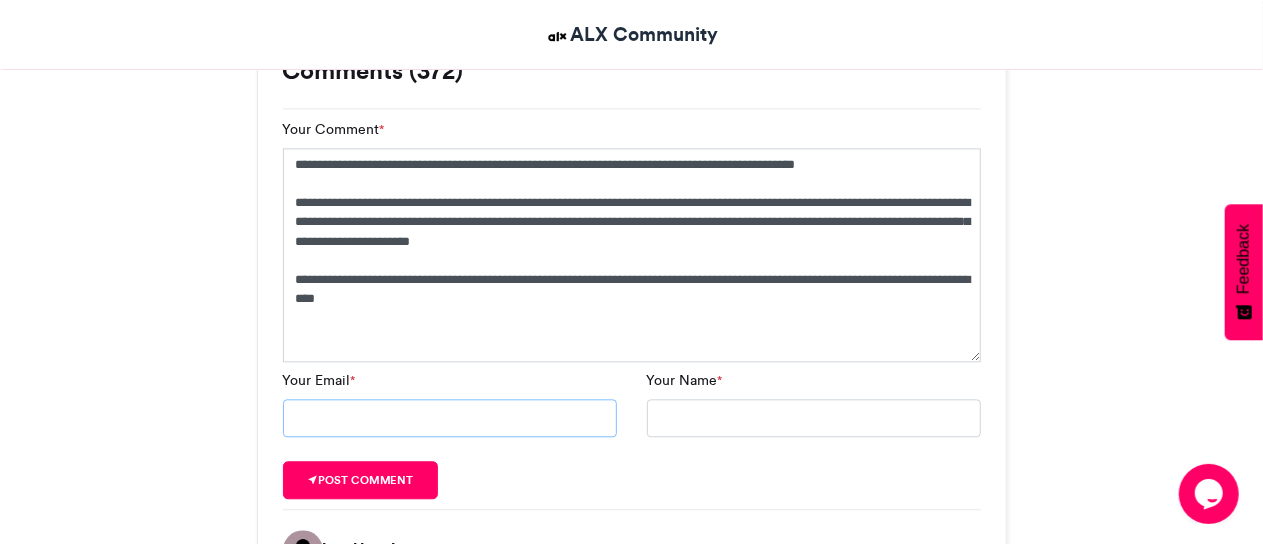 click on "Your Email  *" at bounding box center [450, 418] 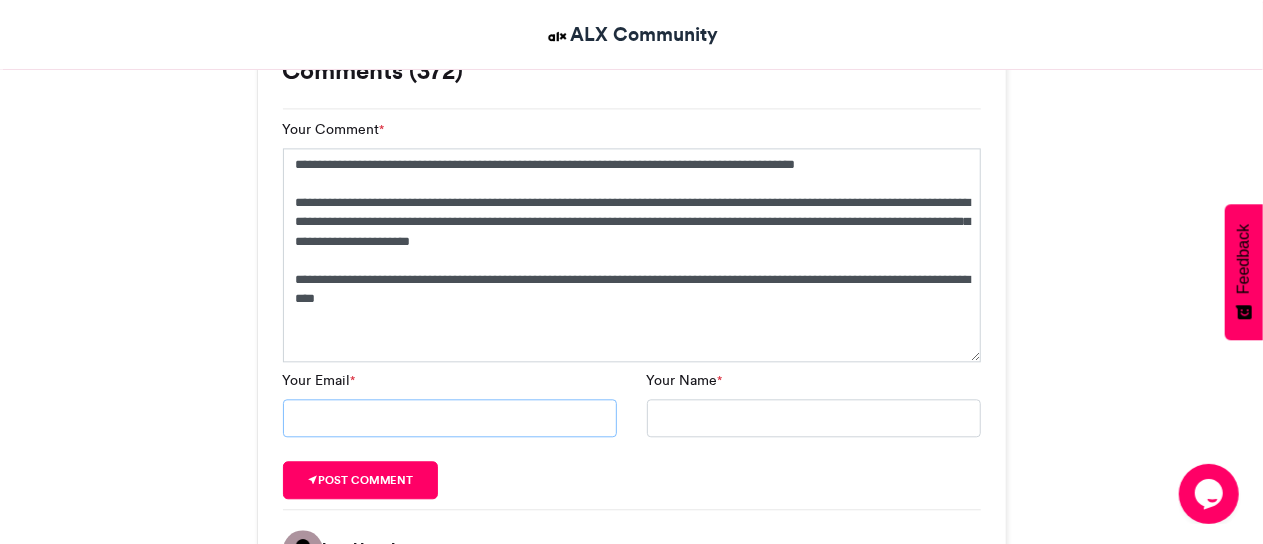 type on "**********" 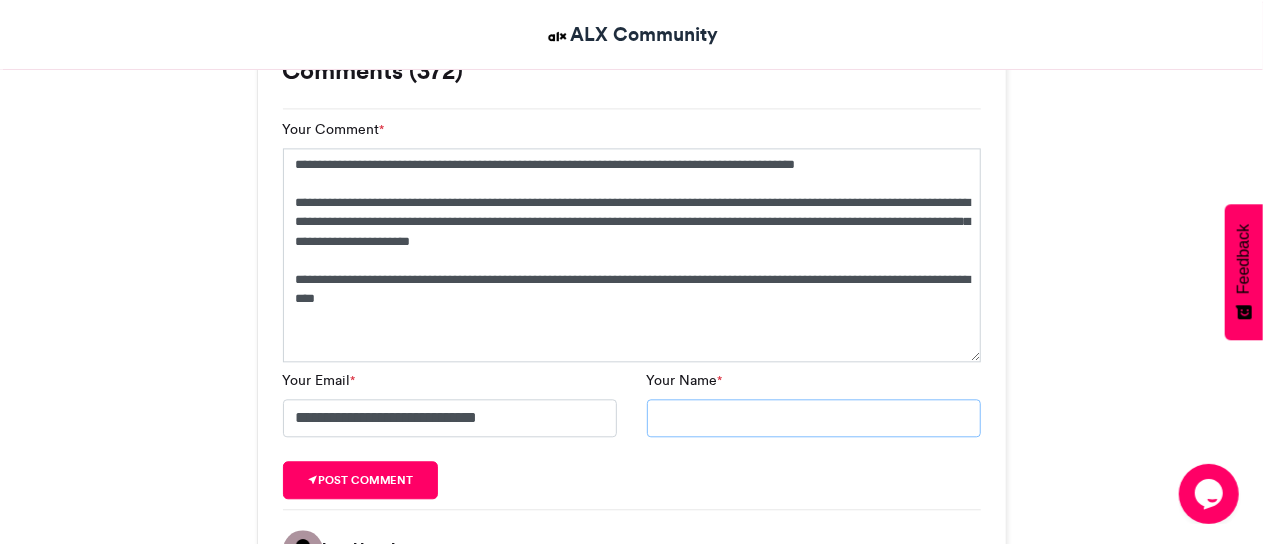 click on "Your Name  *" at bounding box center (814, 418) 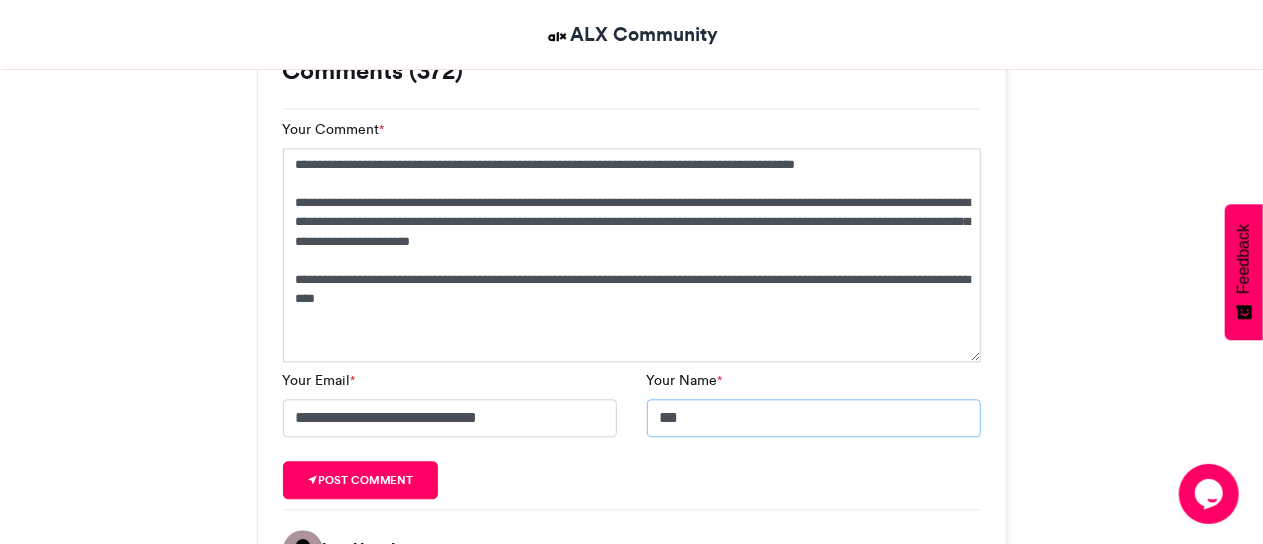 type on "**********" 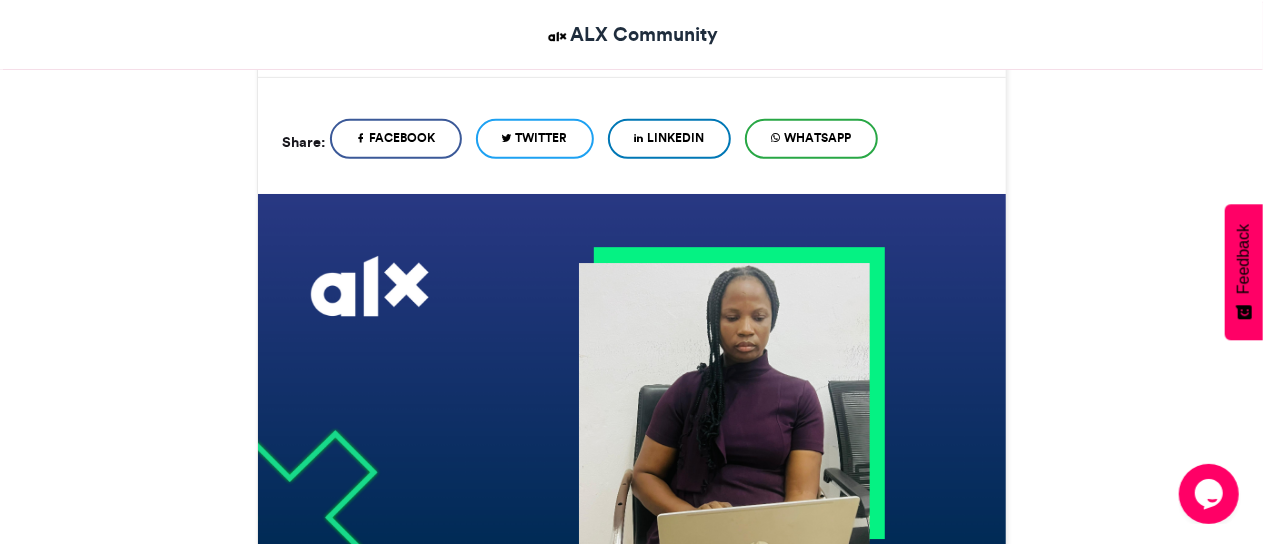scroll, scrollTop: 300, scrollLeft: 0, axis: vertical 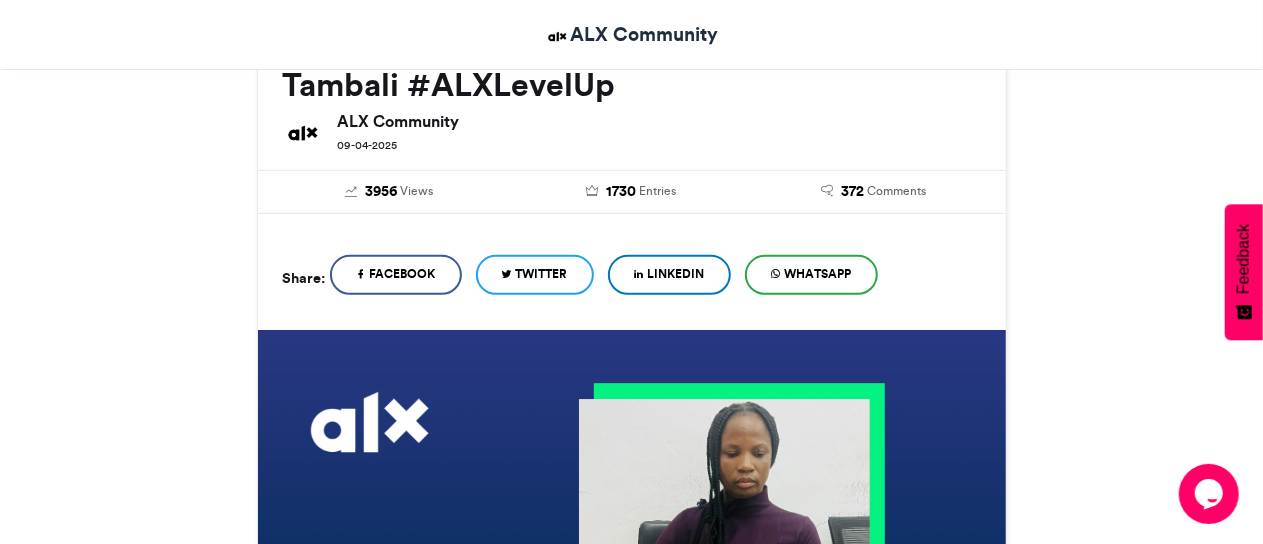 click on "Facebook" at bounding box center [403, 274] 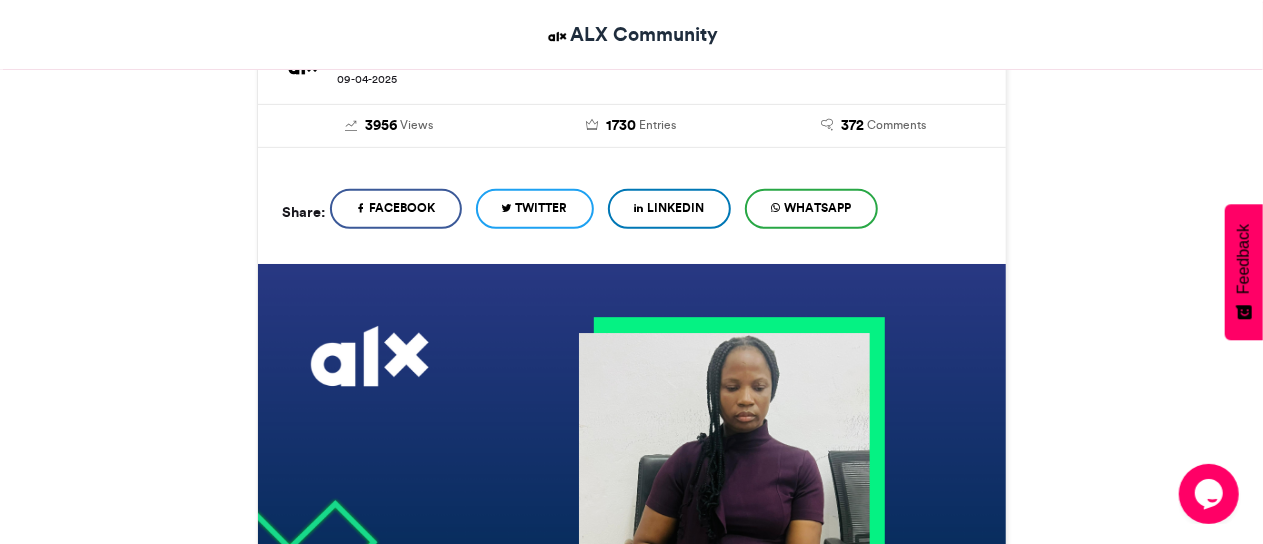 scroll, scrollTop: 335, scrollLeft: 0, axis: vertical 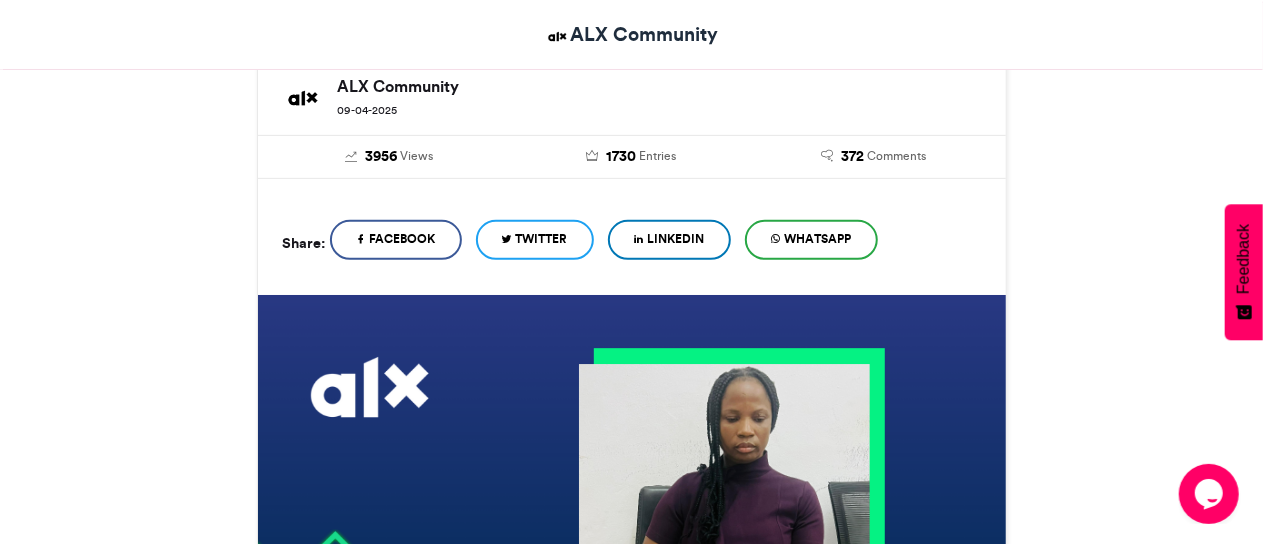 click on "Facebook" at bounding box center (403, 239) 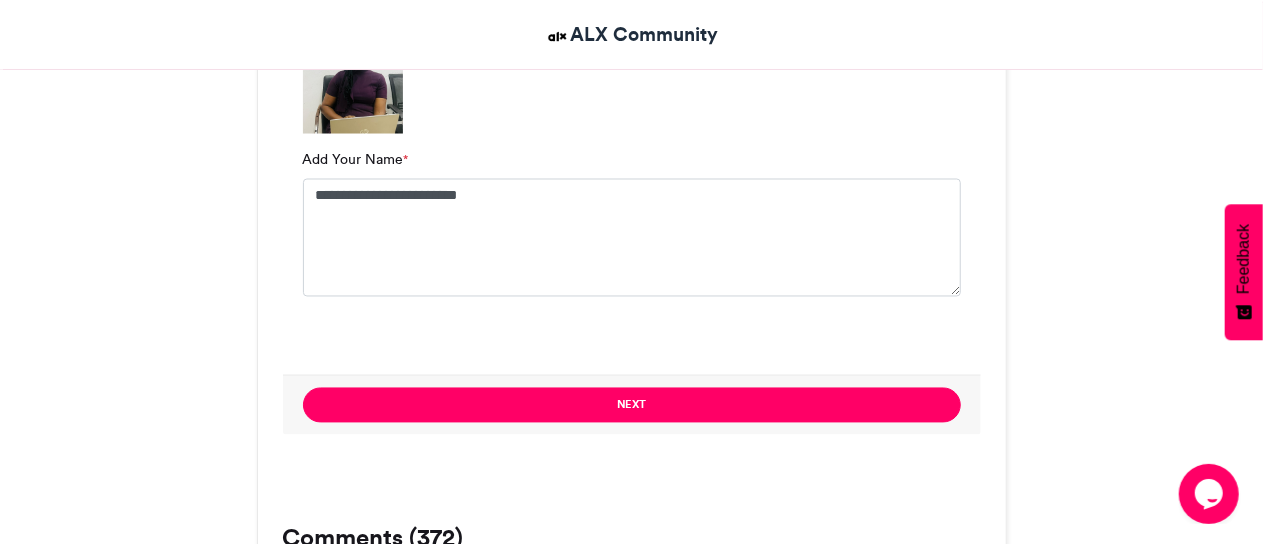 scroll, scrollTop: 1735, scrollLeft: 0, axis: vertical 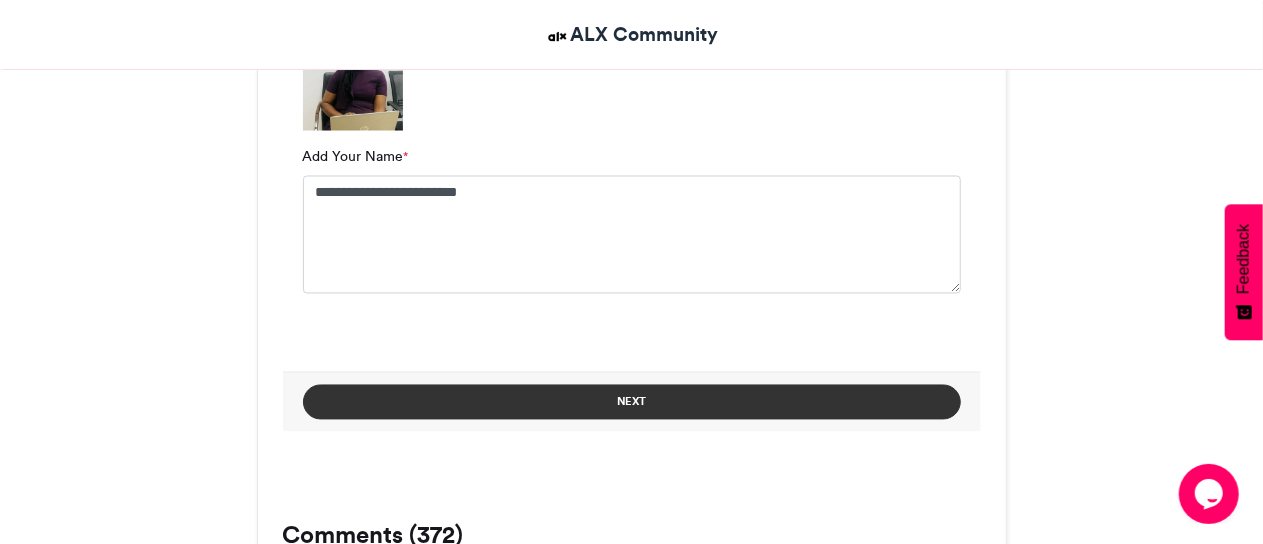 click on "Next" at bounding box center (632, 402) 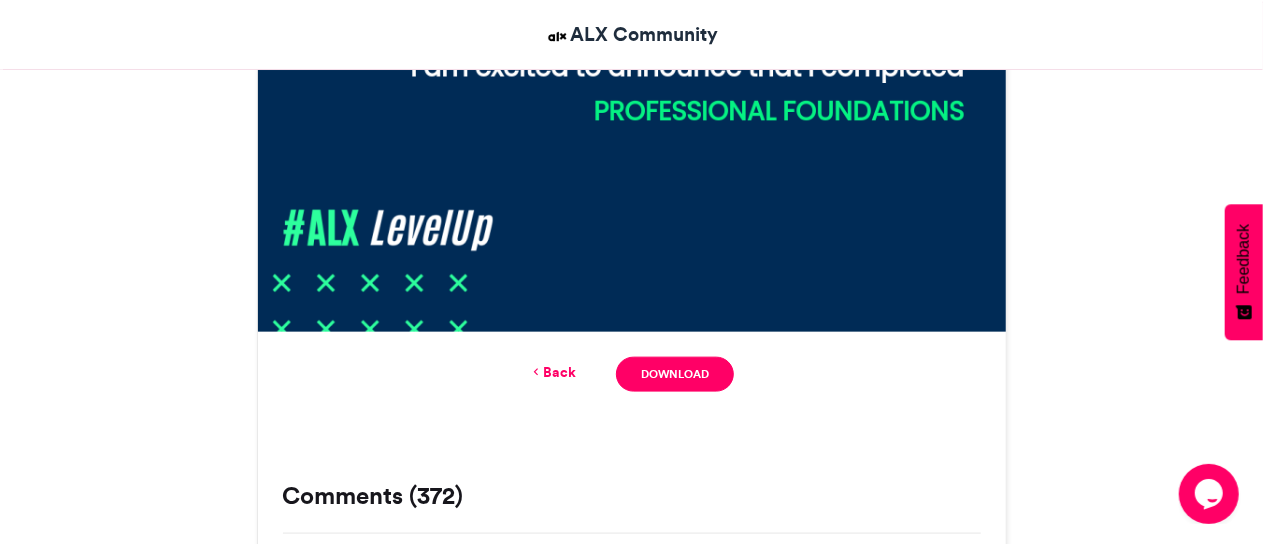 scroll, scrollTop: 1049, scrollLeft: 0, axis: vertical 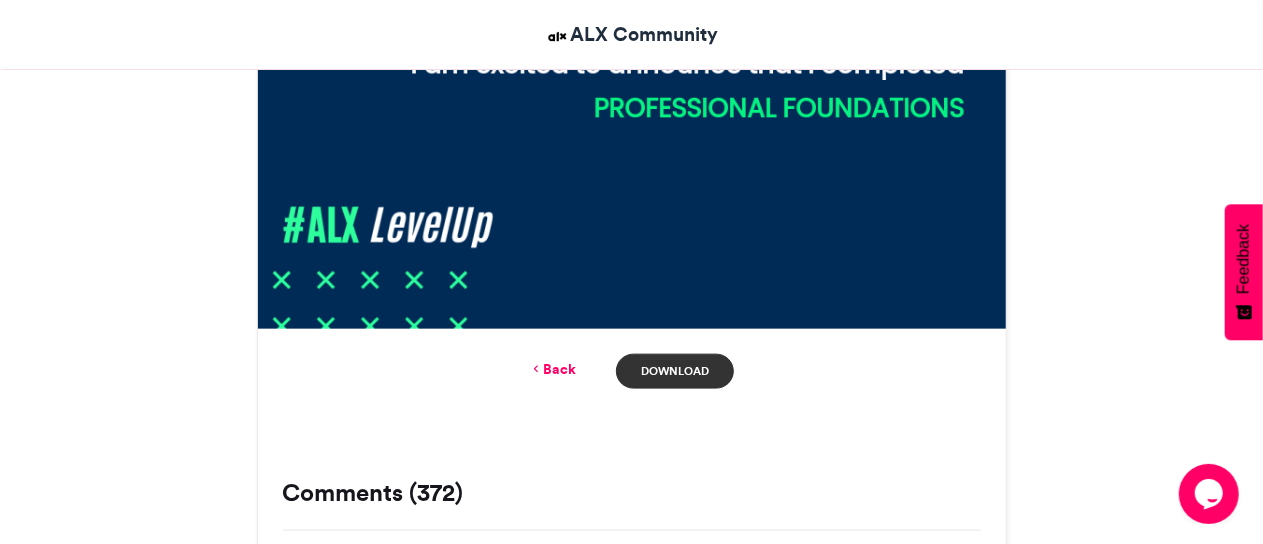 click on "Download" at bounding box center (674, 371) 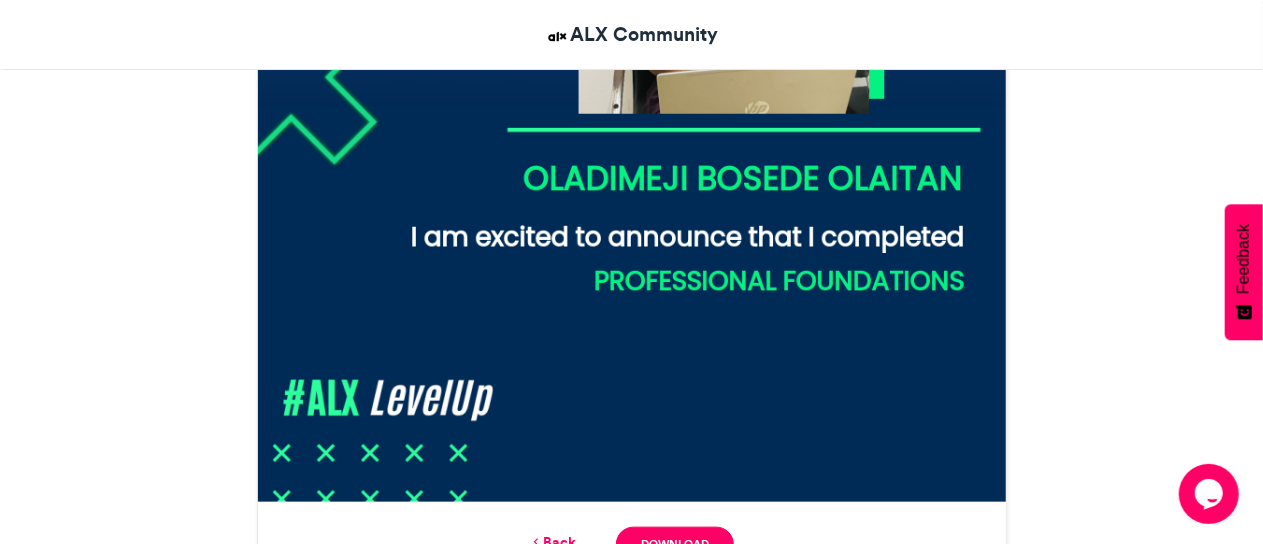 scroll, scrollTop: 649, scrollLeft: 0, axis: vertical 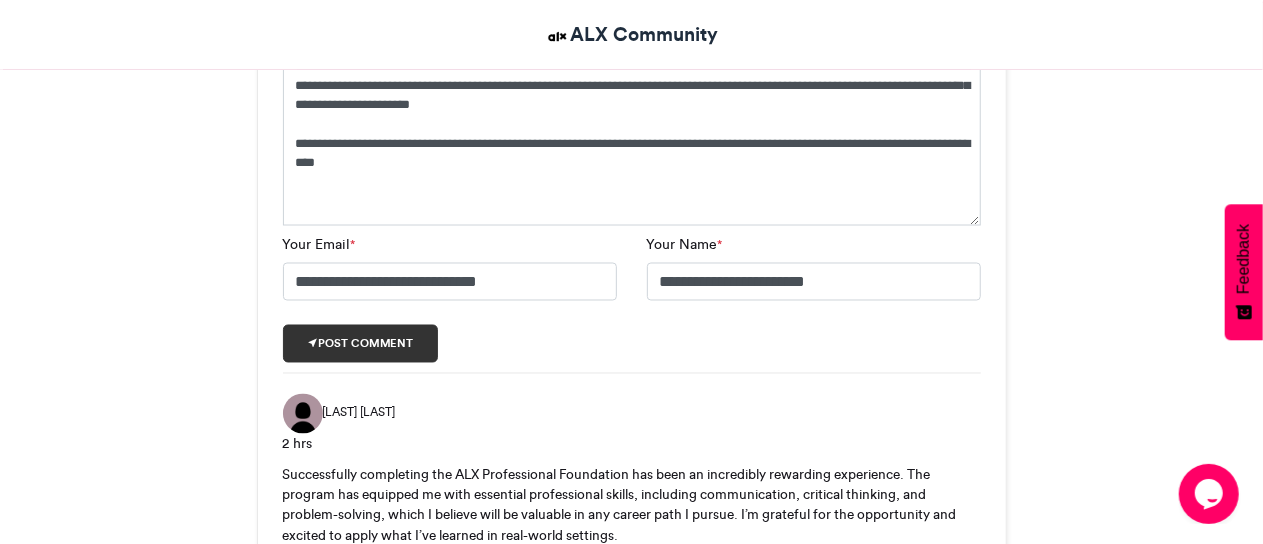 click on "Post comment" at bounding box center [361, 344] 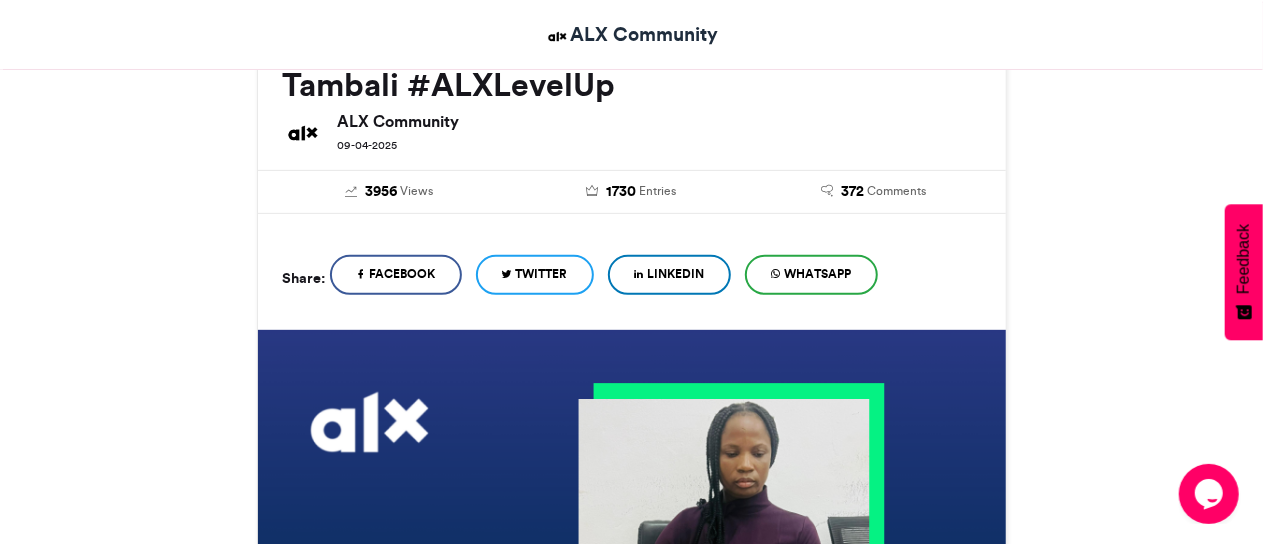 scroll, scrollTop: 0, scrollLeft: 0, axis: both 